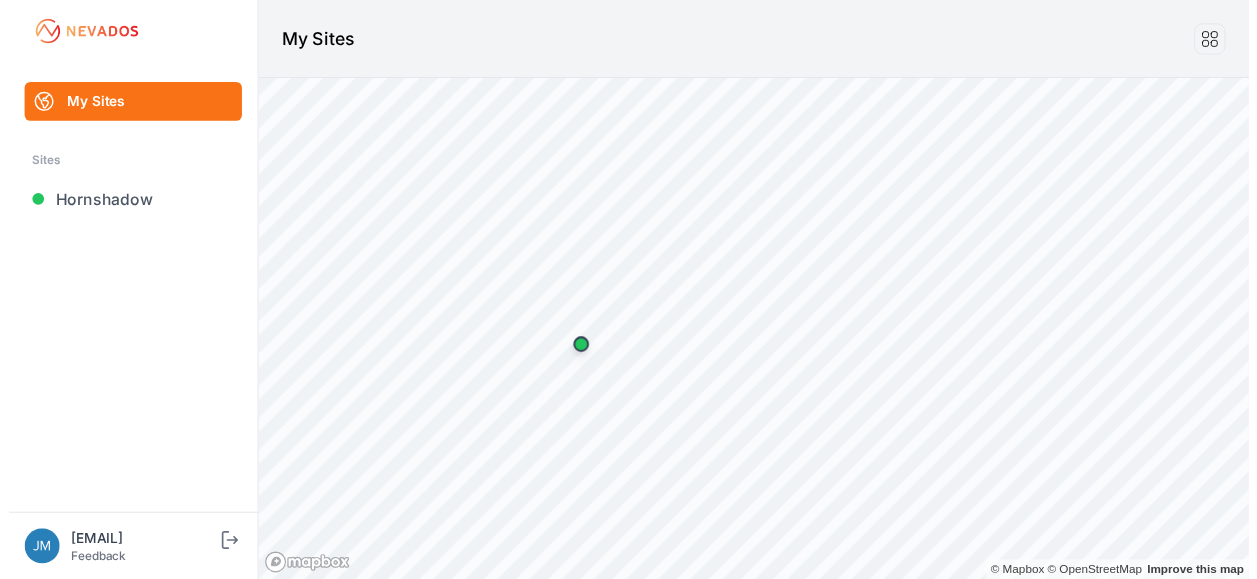scroll, scrollTop: 0, scrollLeft: 0, axis: both 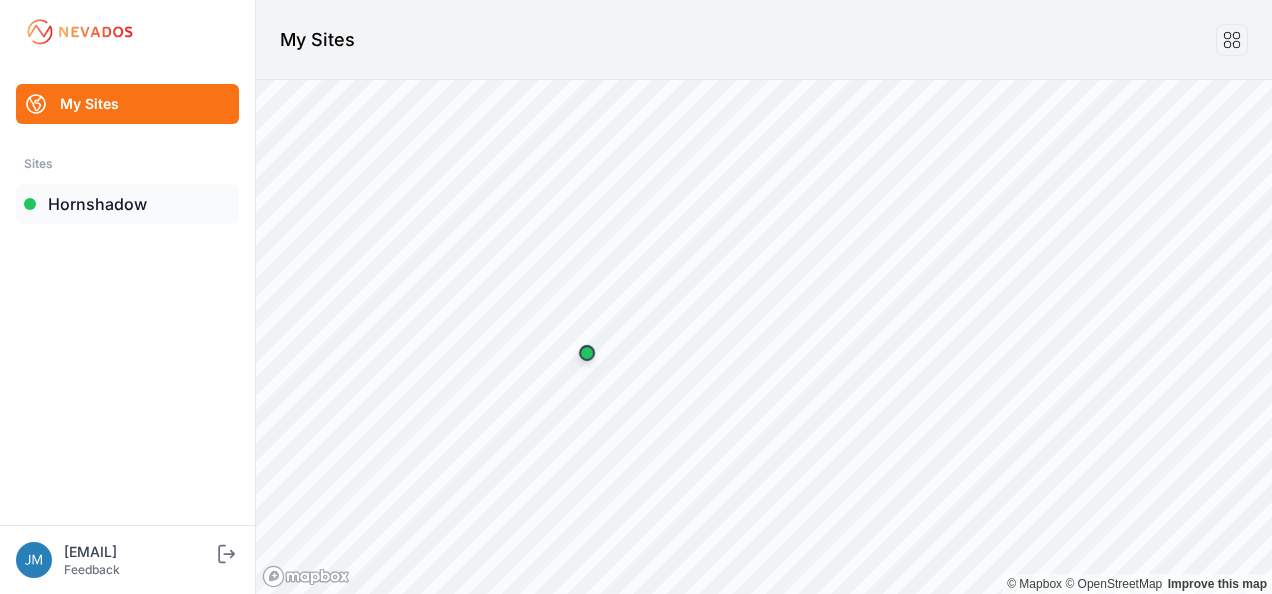 click on "Hornshadow" at bounding box center [127, 204] 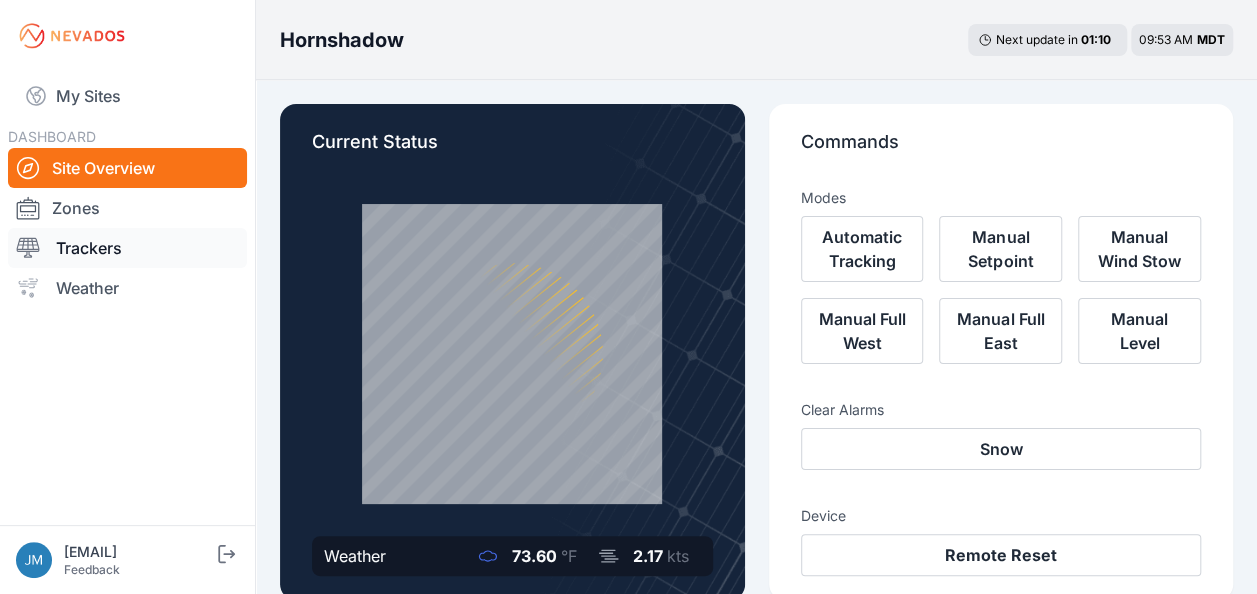 click on "Trackers" at bounding box center [127, 248] 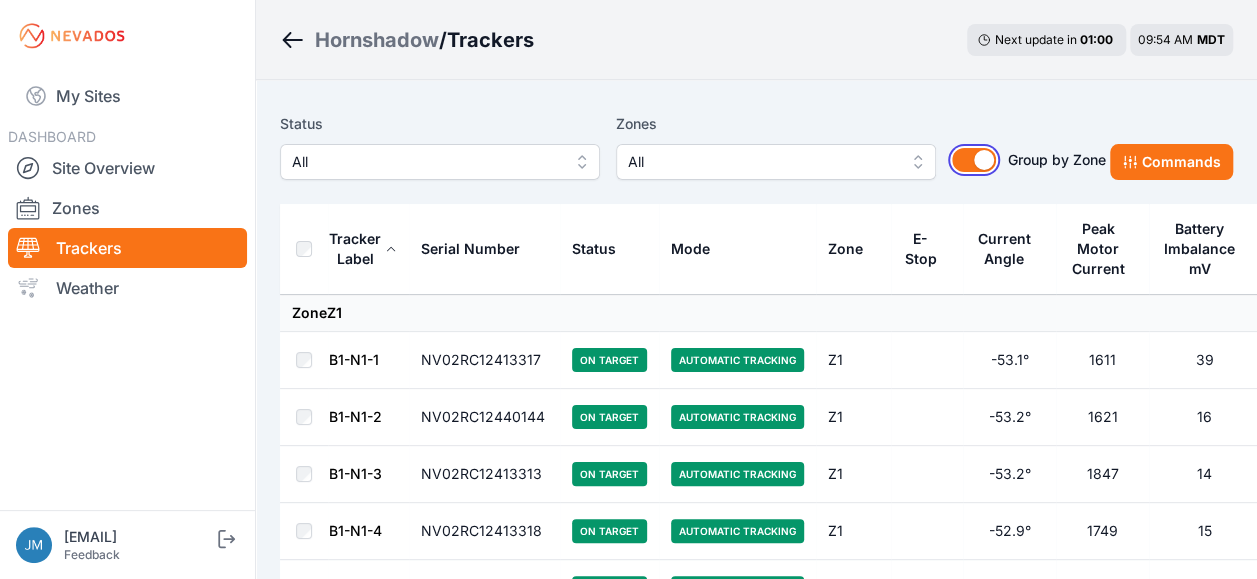 click on "Group by Zone" at bounding box center [974, 160] 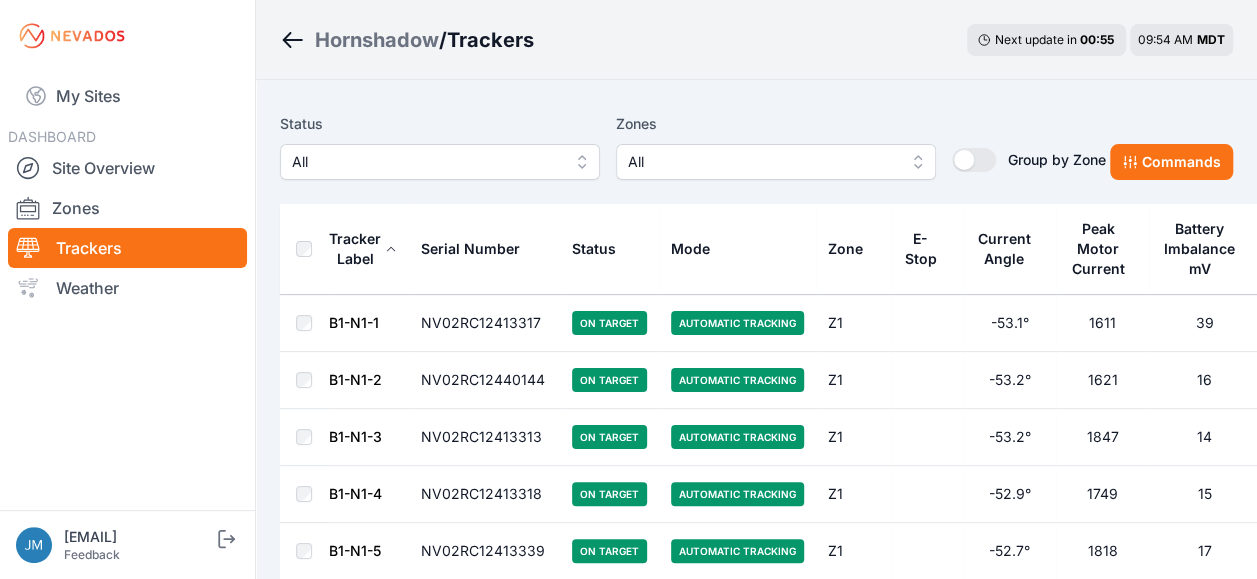 click on "E-Stop" at bounding box center (920, 249) 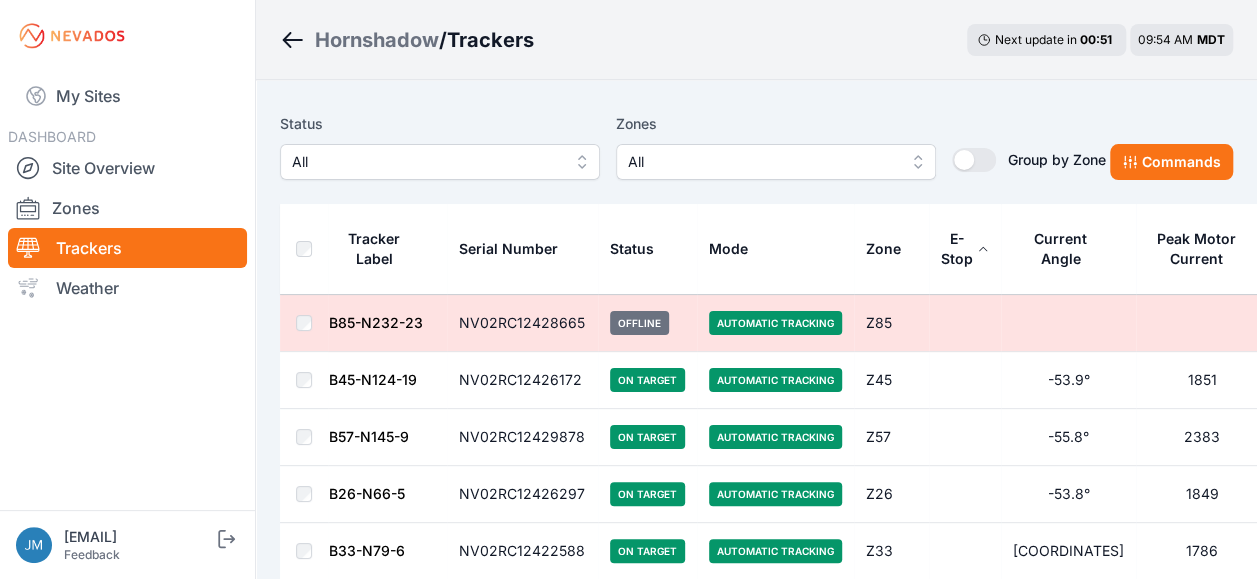 click on "E-Stop" at bounding box center [957, 249] 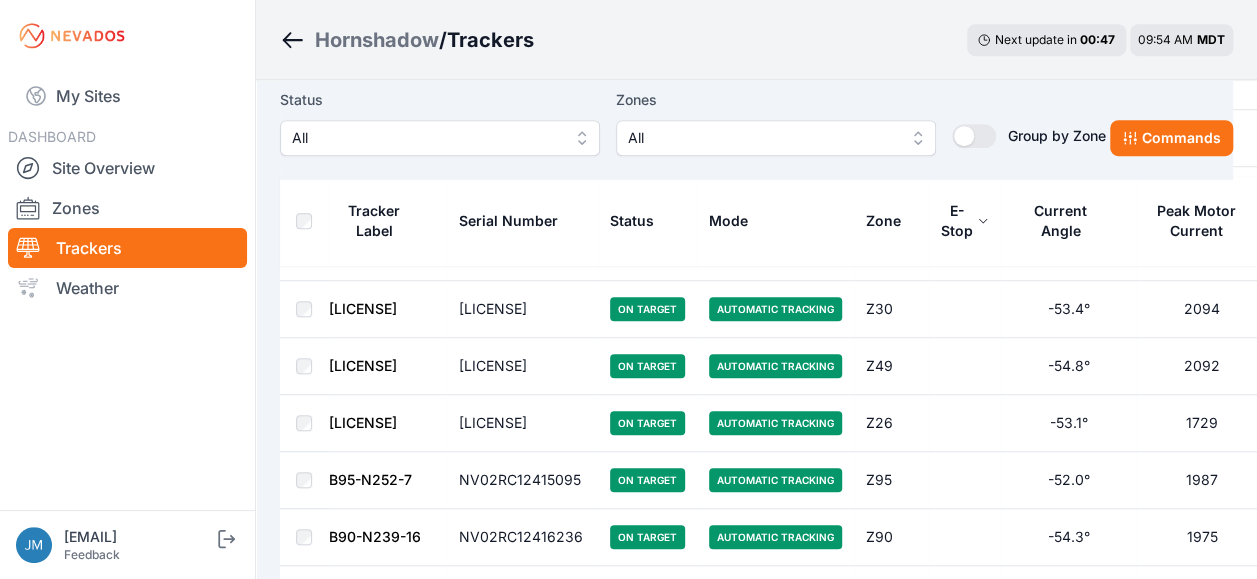 scroll, scrollTop: 0, scrollLeft: 0, axis: both 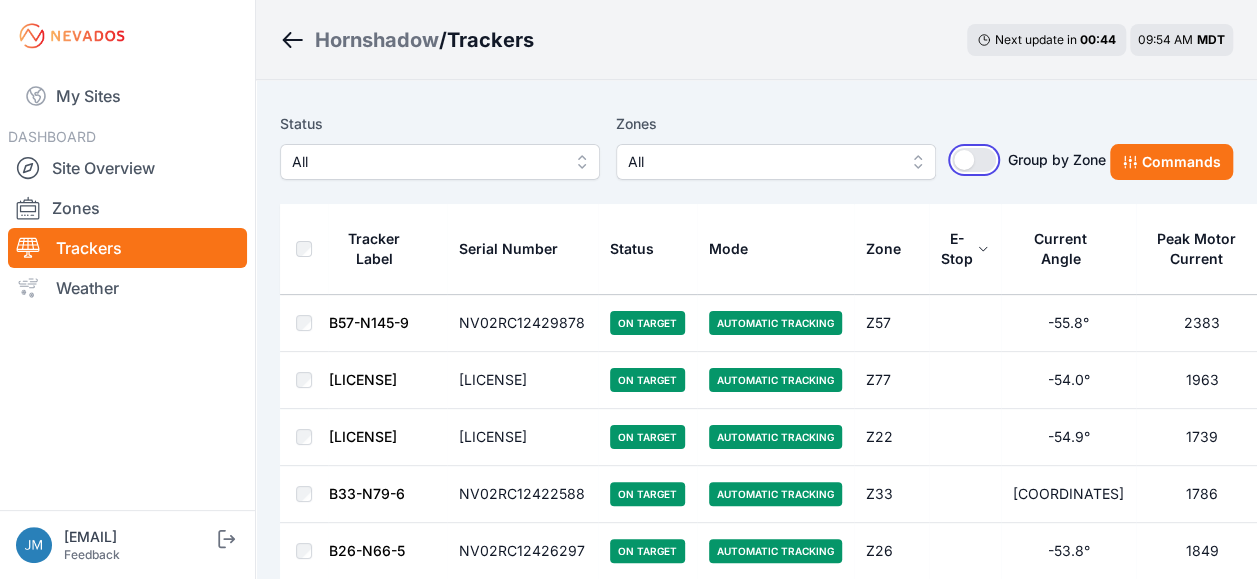 click on "Group by Zone" at bounding box center (974, 160) 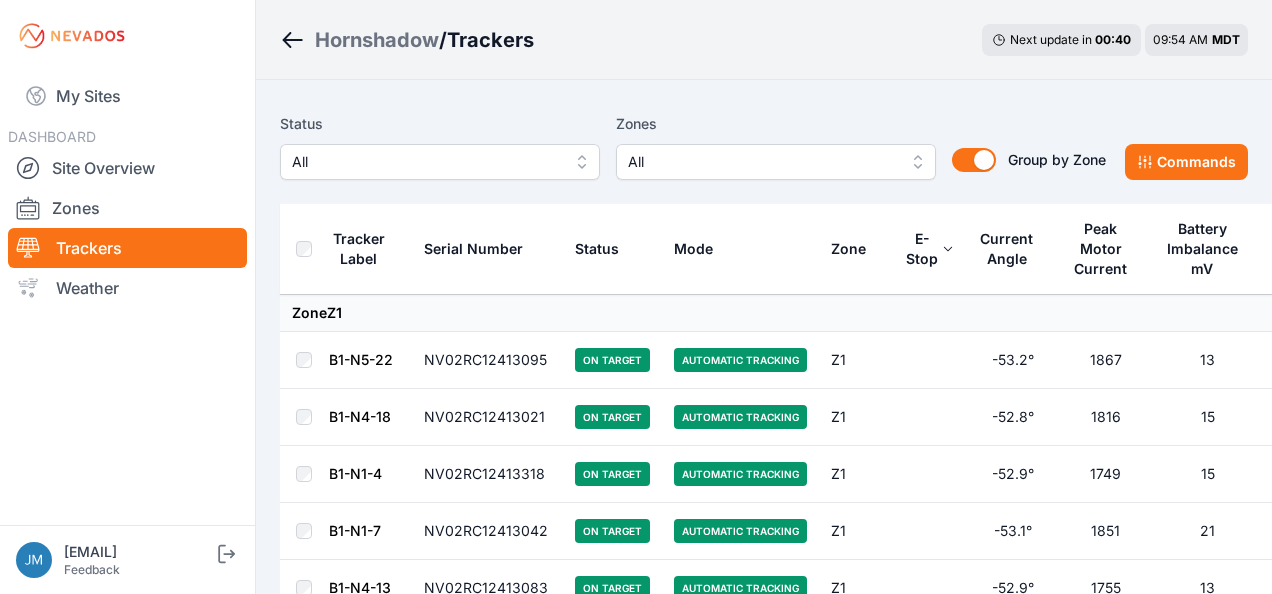 click on "All" at bounding box center [440, 162] 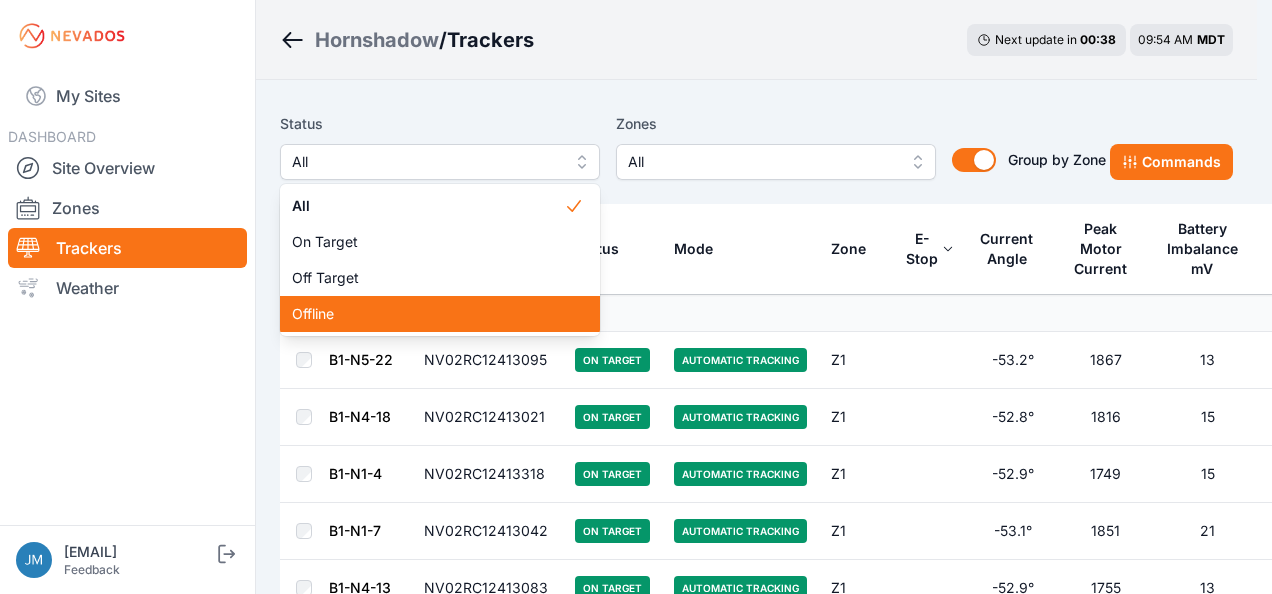 click on "Offline" at bounding box center [428, 314] 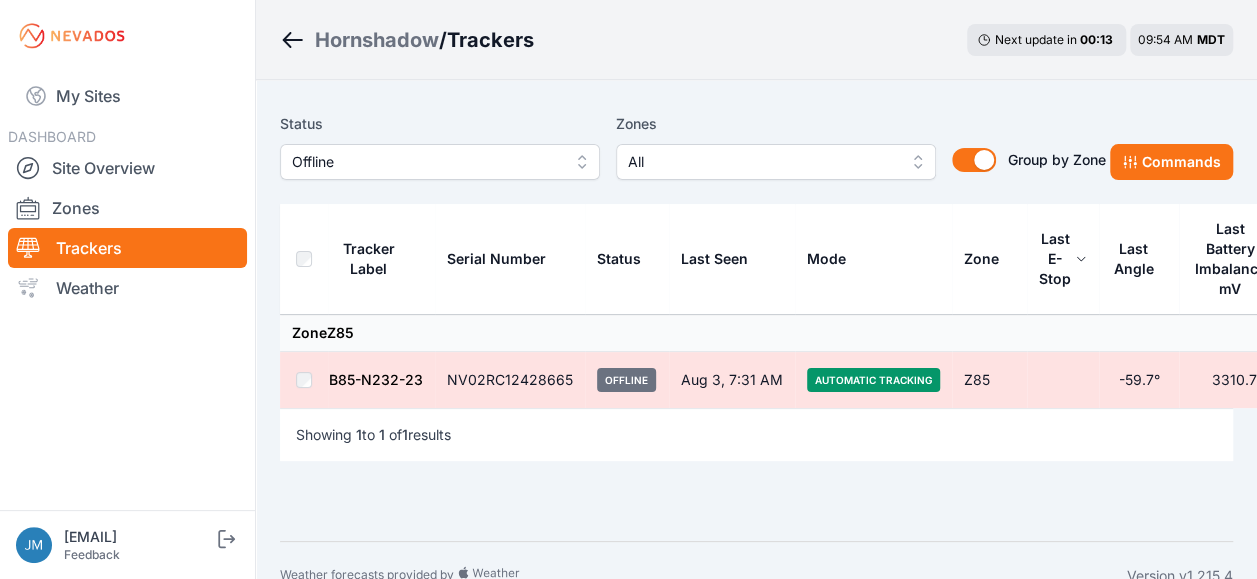 click on "Offline" at bounding box center [440, 162] 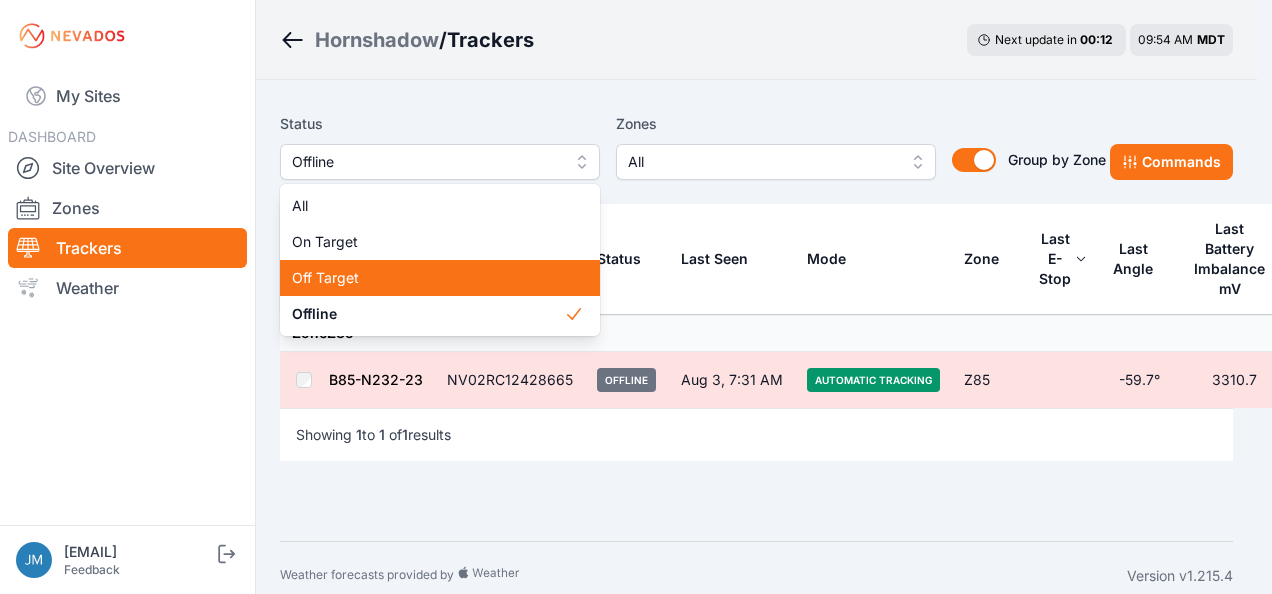 click on "Off Target" at bounding box center [428, 278] 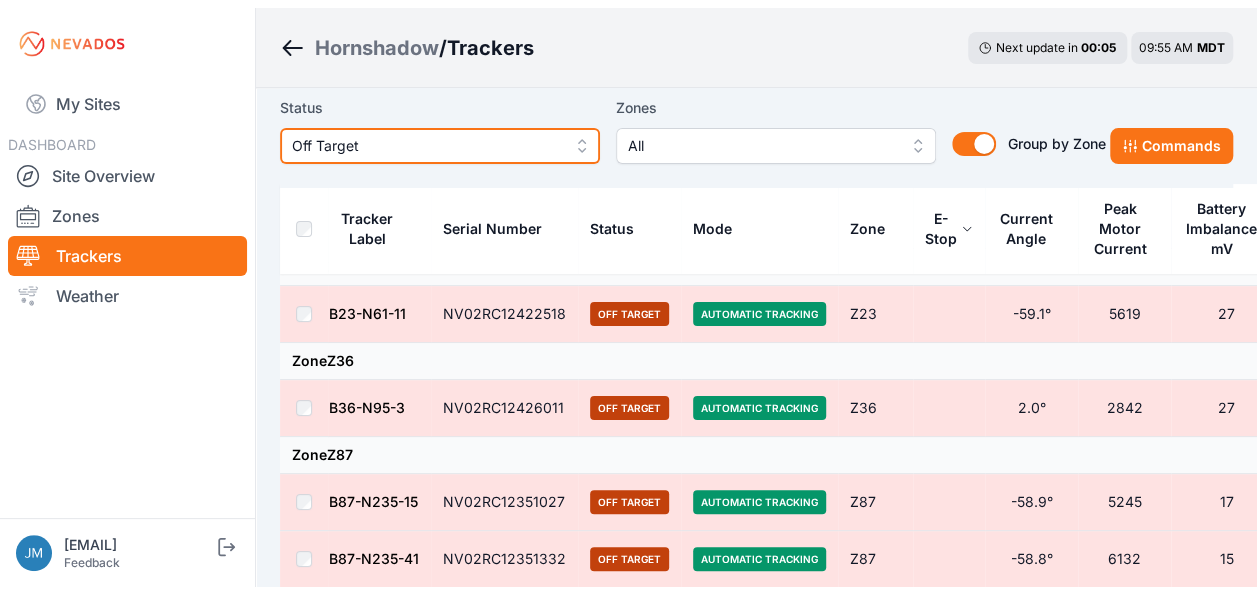 scroll, scrollTop: 0, scrollLeft: 0, axis: both 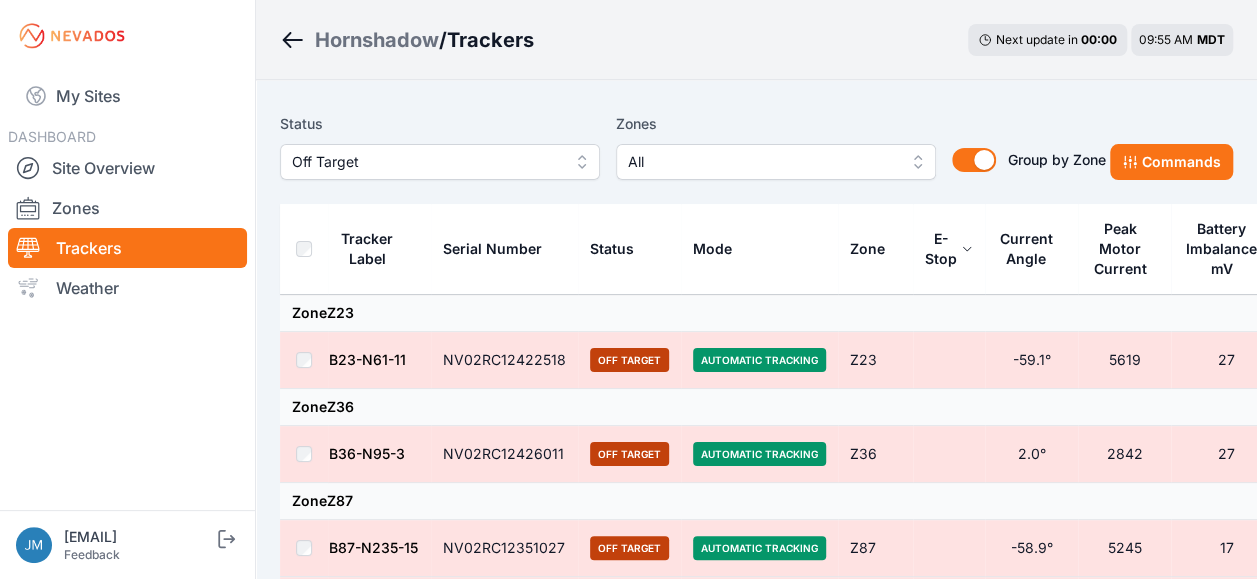 click on "B23-N61-11" at bounding box center [367, 359] 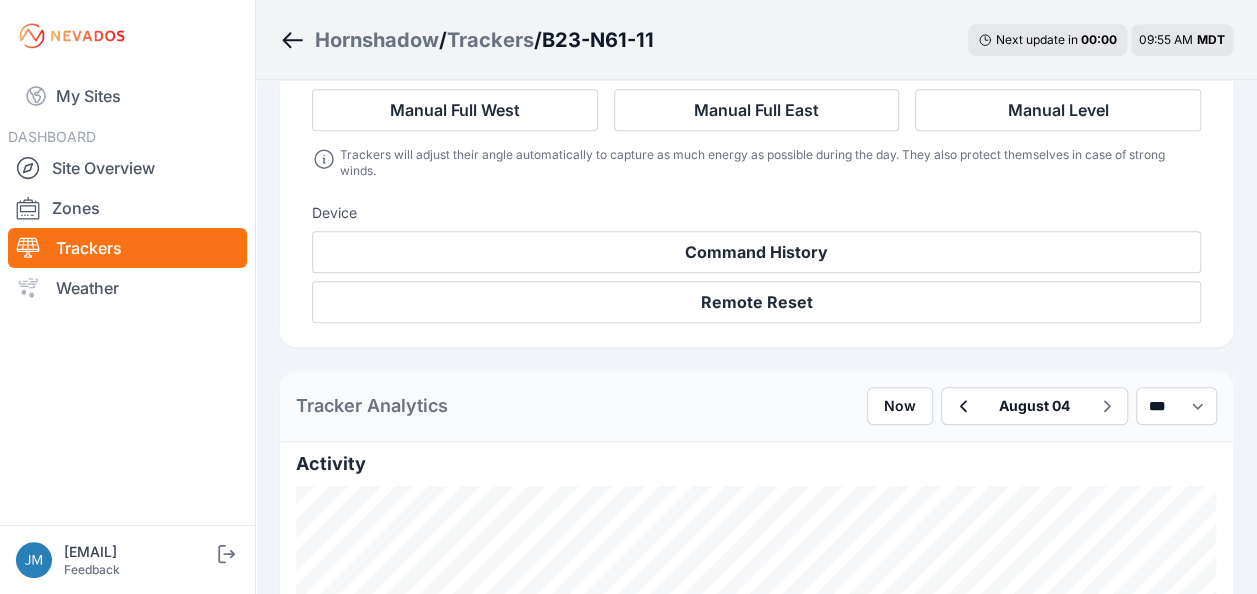 scroll, scrollTop: 500, scrollLeft: 0, axis: vertical 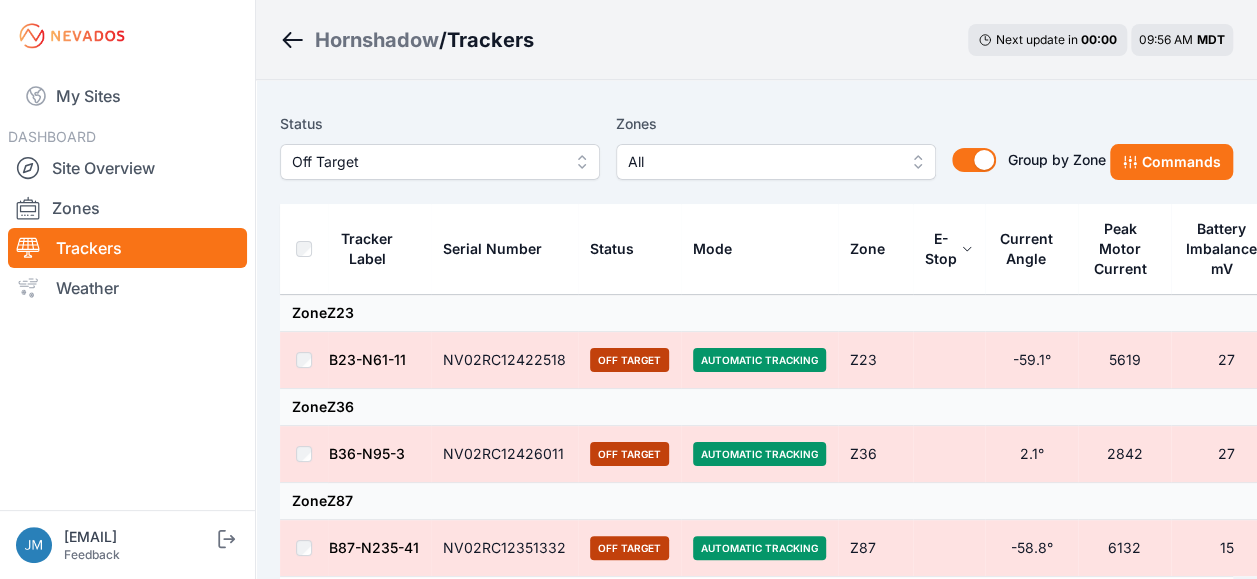 click on "B36-N95-3" at bounding box center [367, 453] 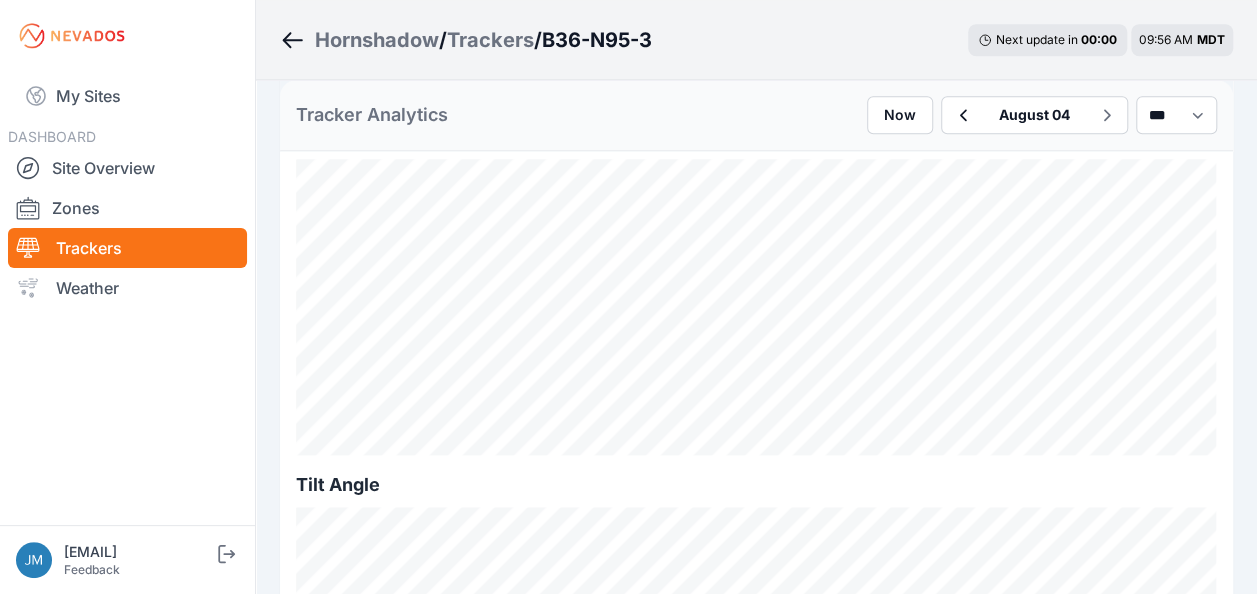 scroll, scrollTop: 1000, scrollLeft: 0, axis: vertical 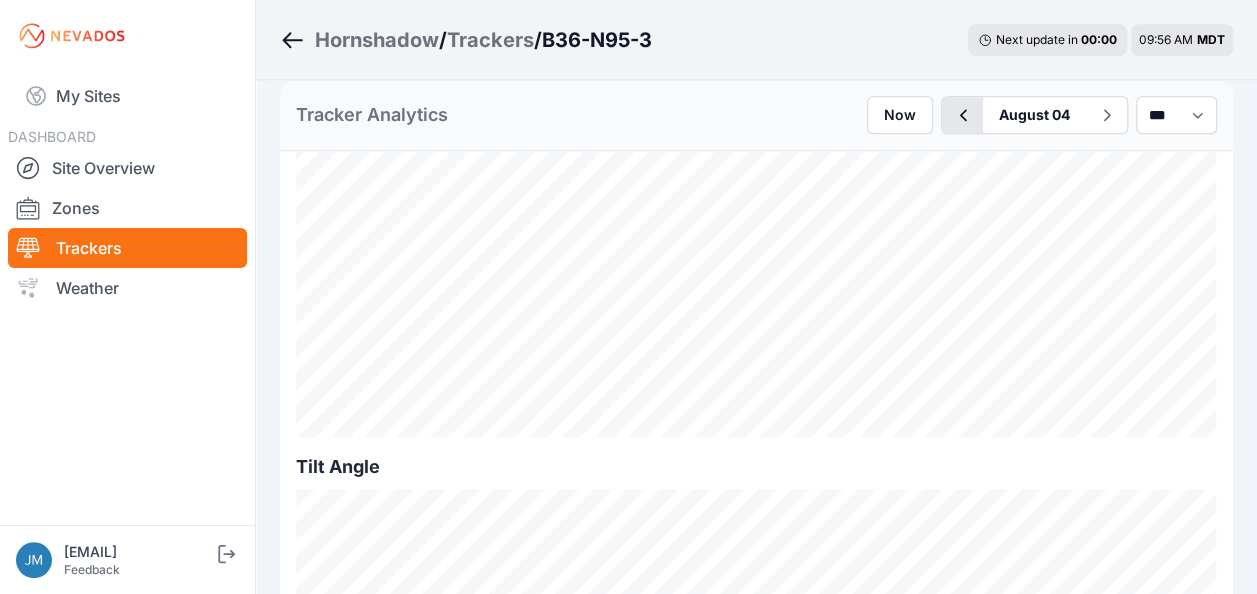 click 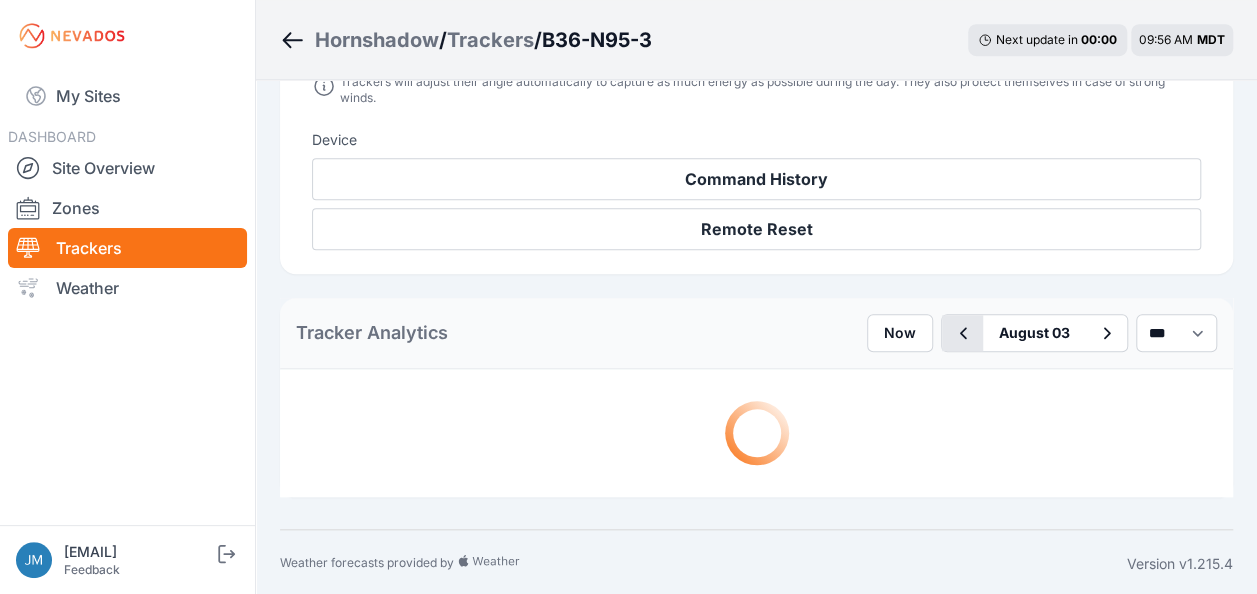 scroll, scrollTop: 1000, scrollLeft: 0, axis: vertical 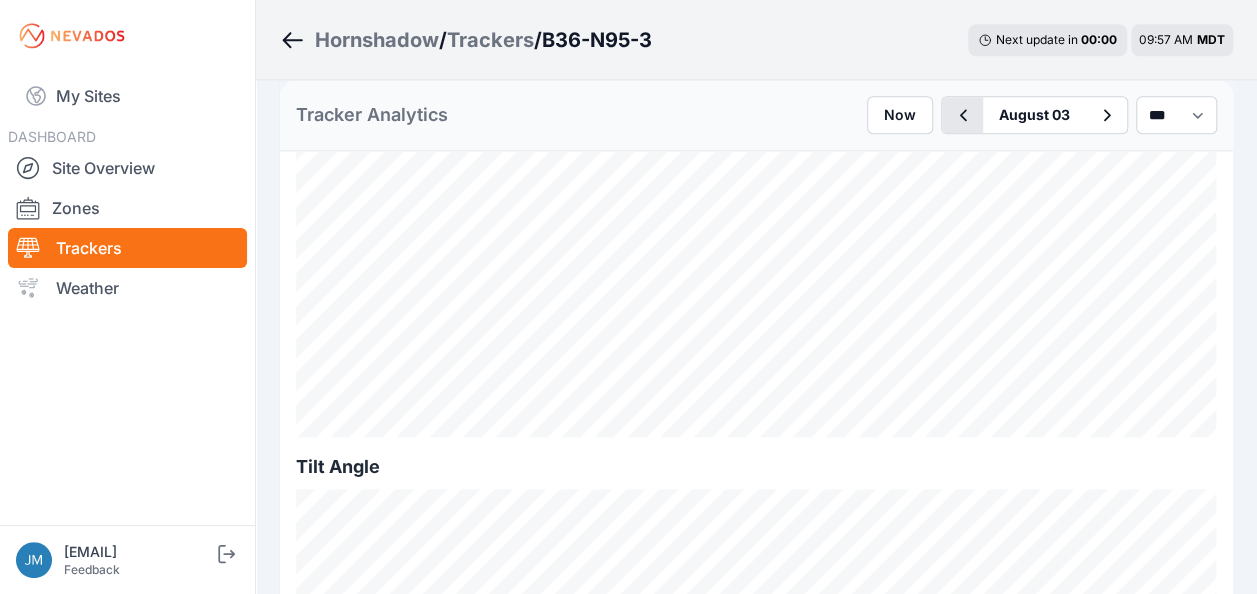 click 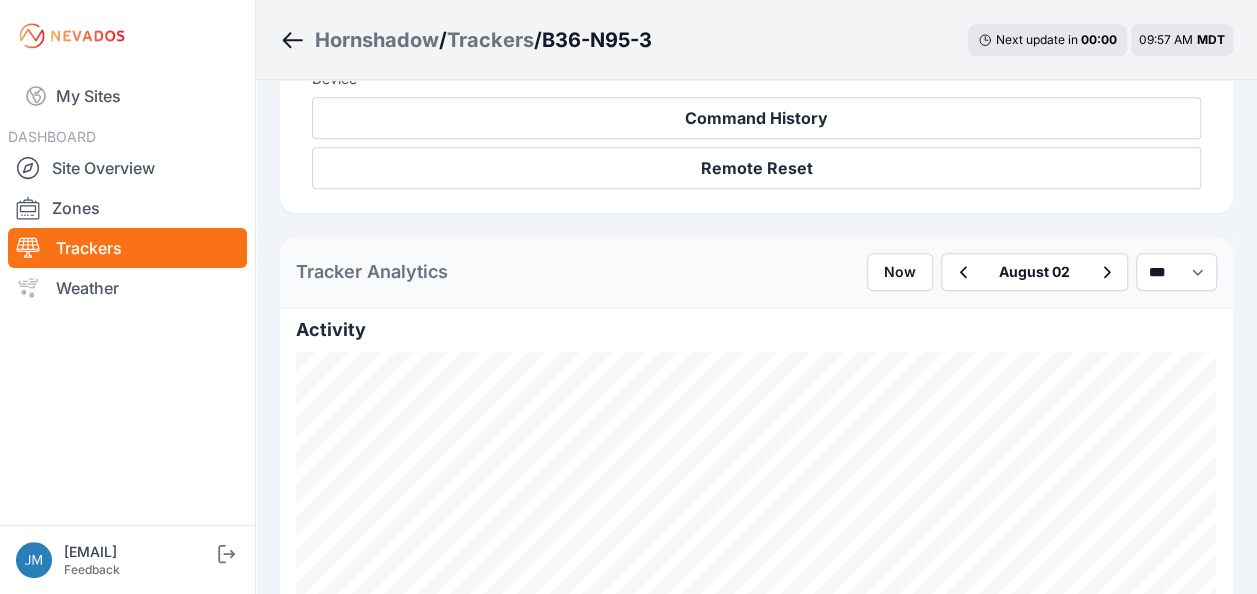 scroll, scrollTop: 900, scrollLeft: 0, axis: vertical 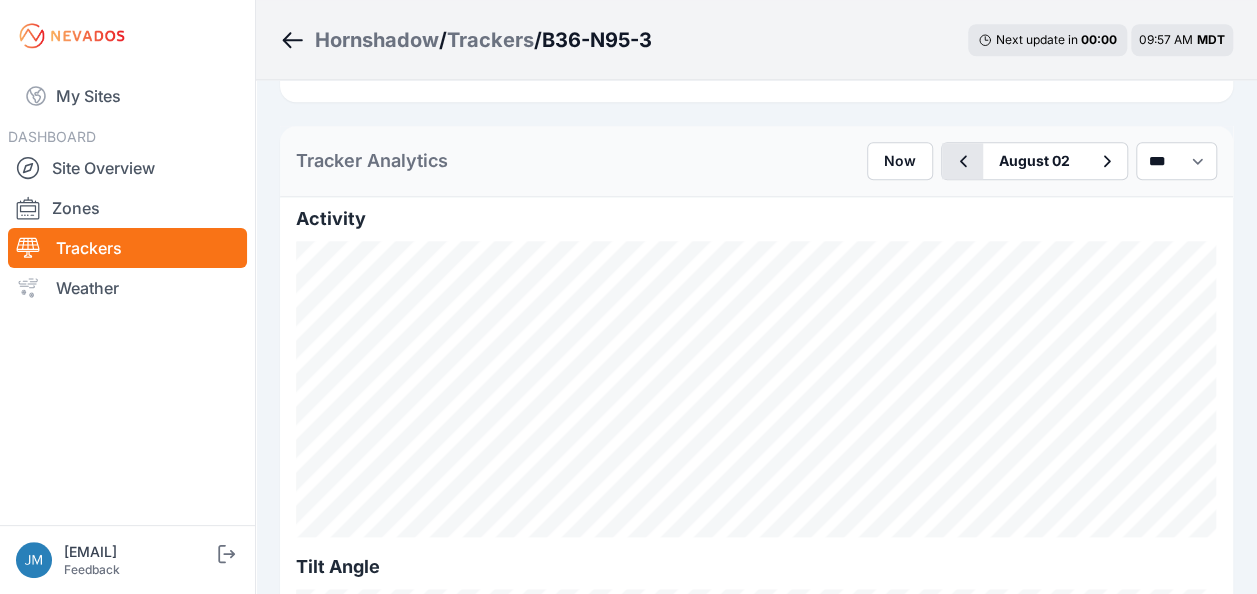 click 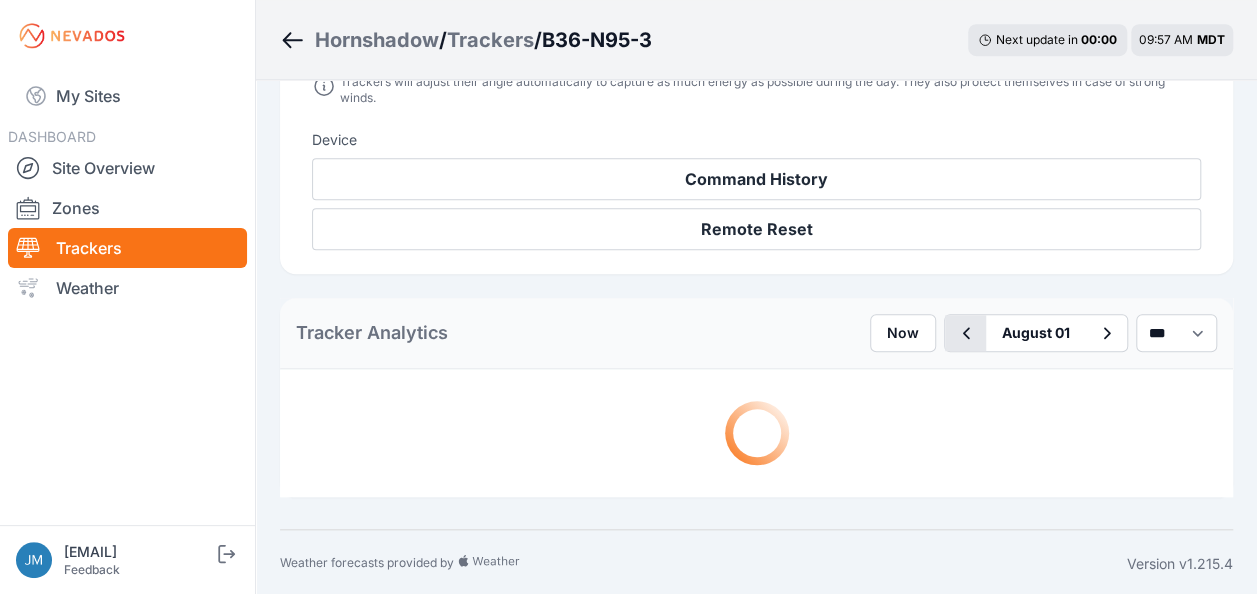 scroll, scrollTop: 900, scrollLeft: 0, axis: vertical 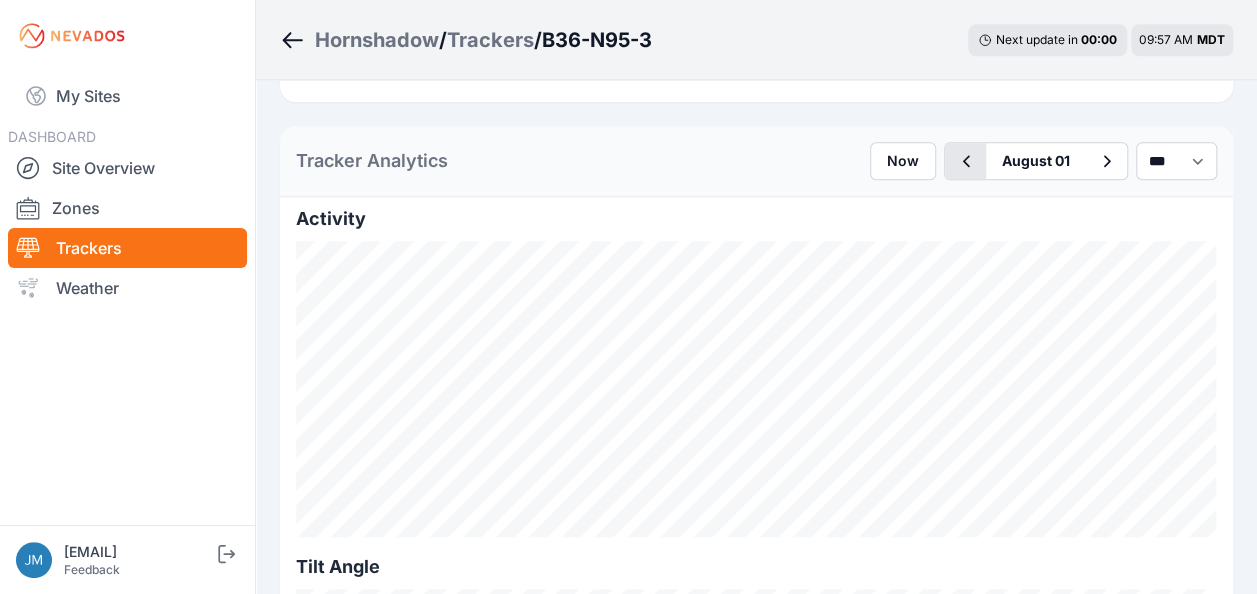 click 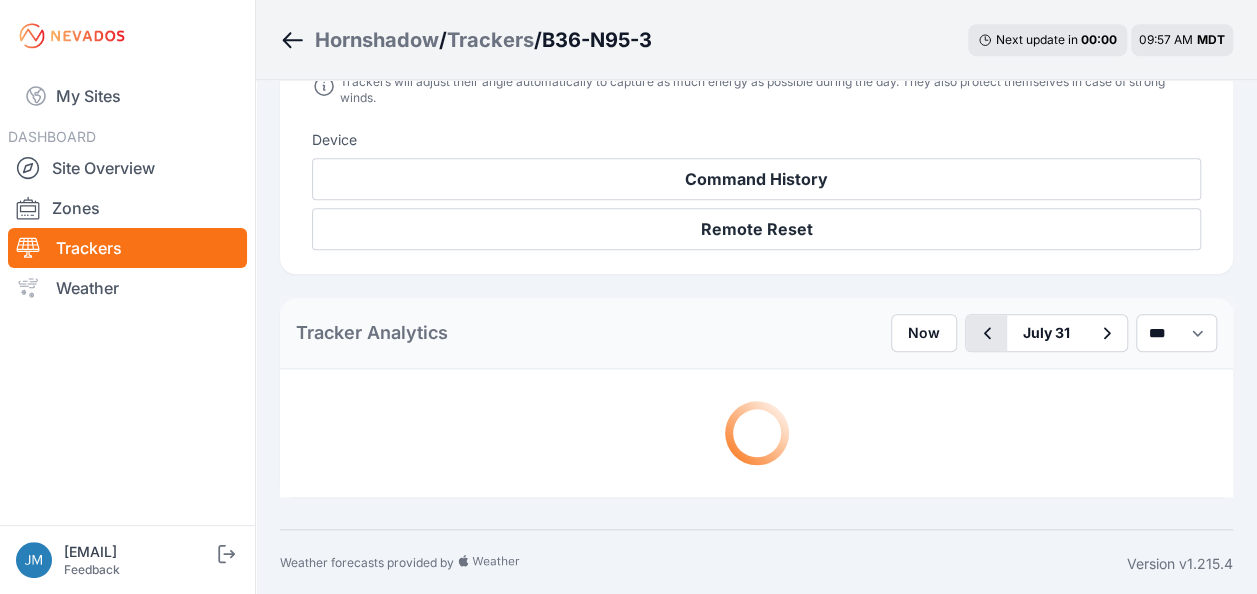 scroll, scrollTop: 900, scrollLeft: 0, axis: vertical 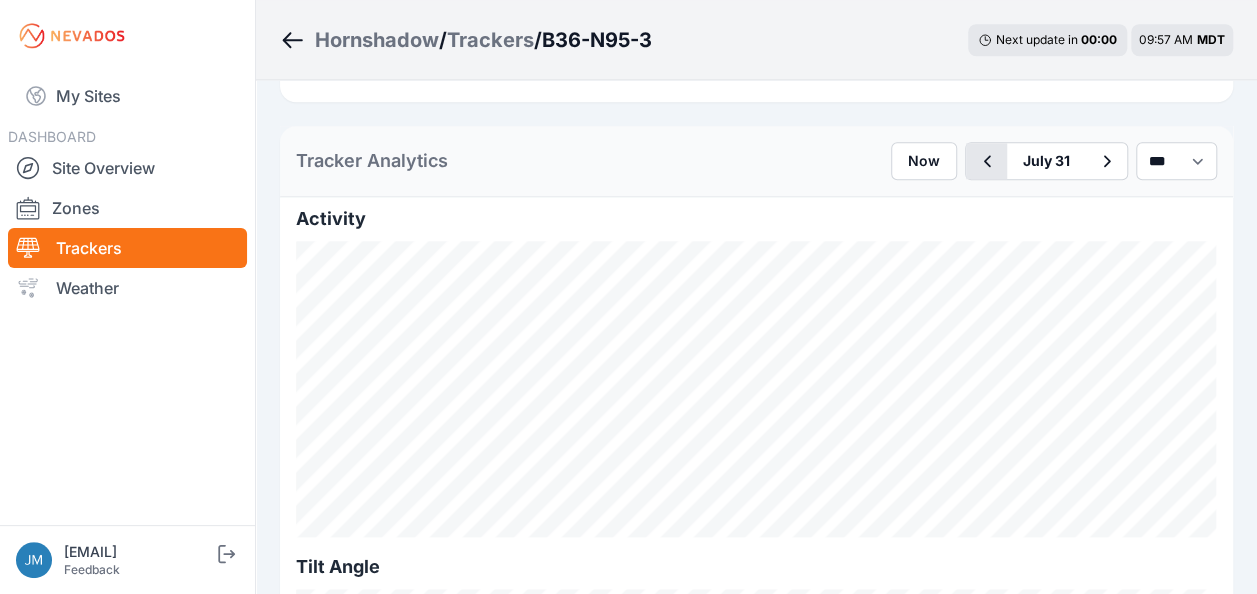 click 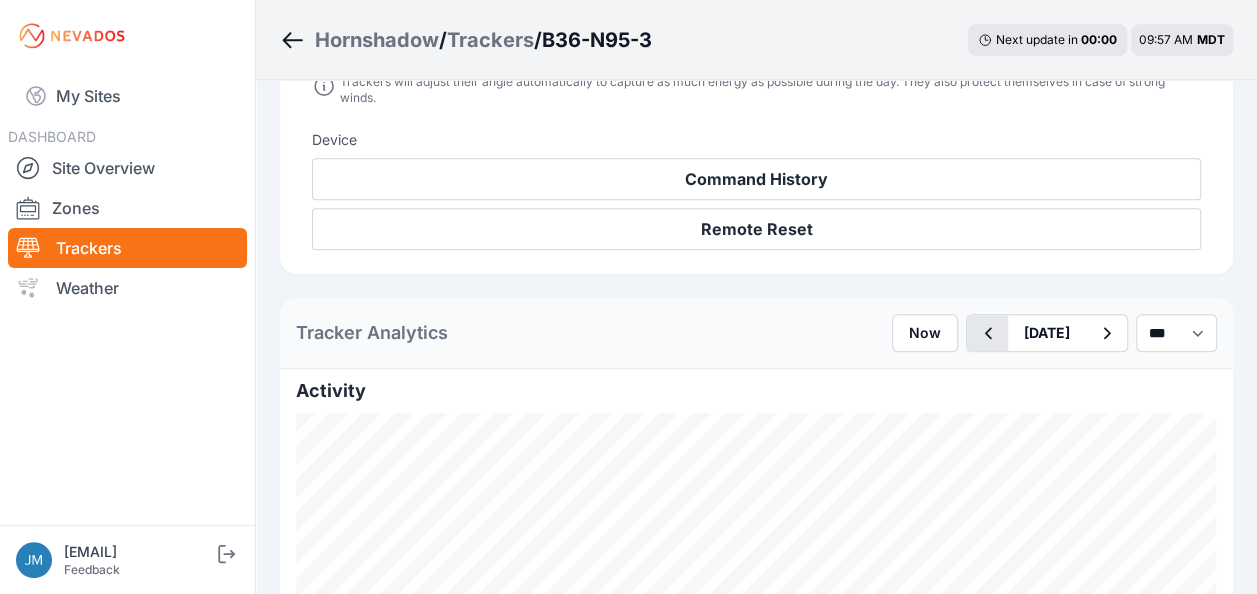 scroll, scrollTop: 900, scrollLeft: 0, axis: vertical 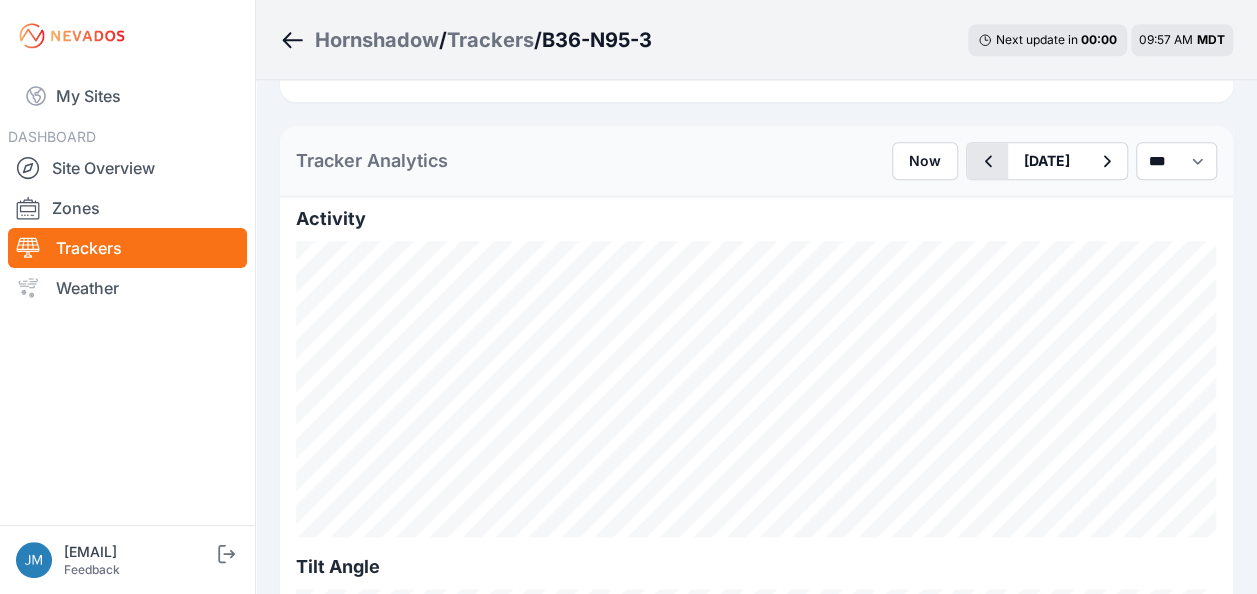 click at bounding box center [987, 161] 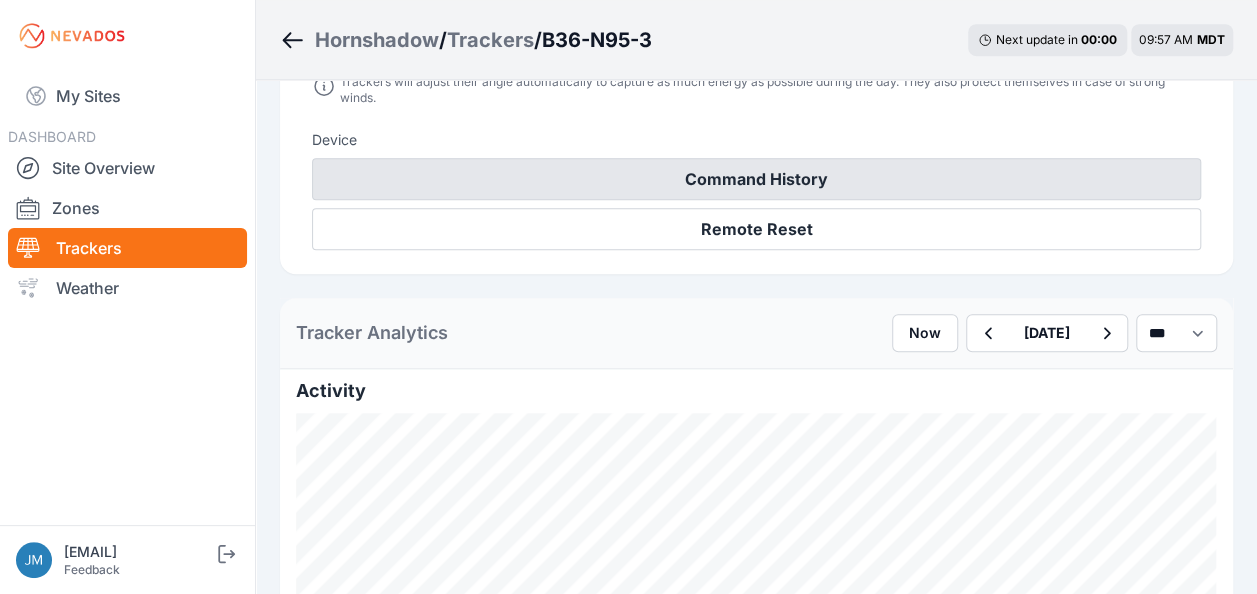 scroll, scrollTop: 900, scrollLeft: 0, axis: vertical 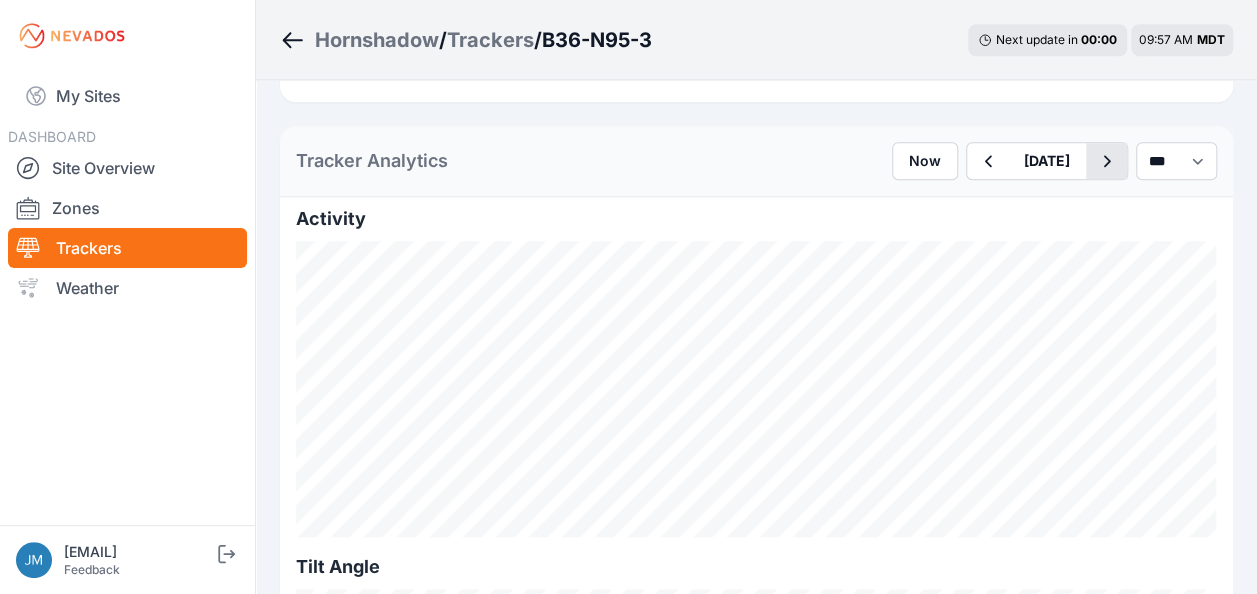 click 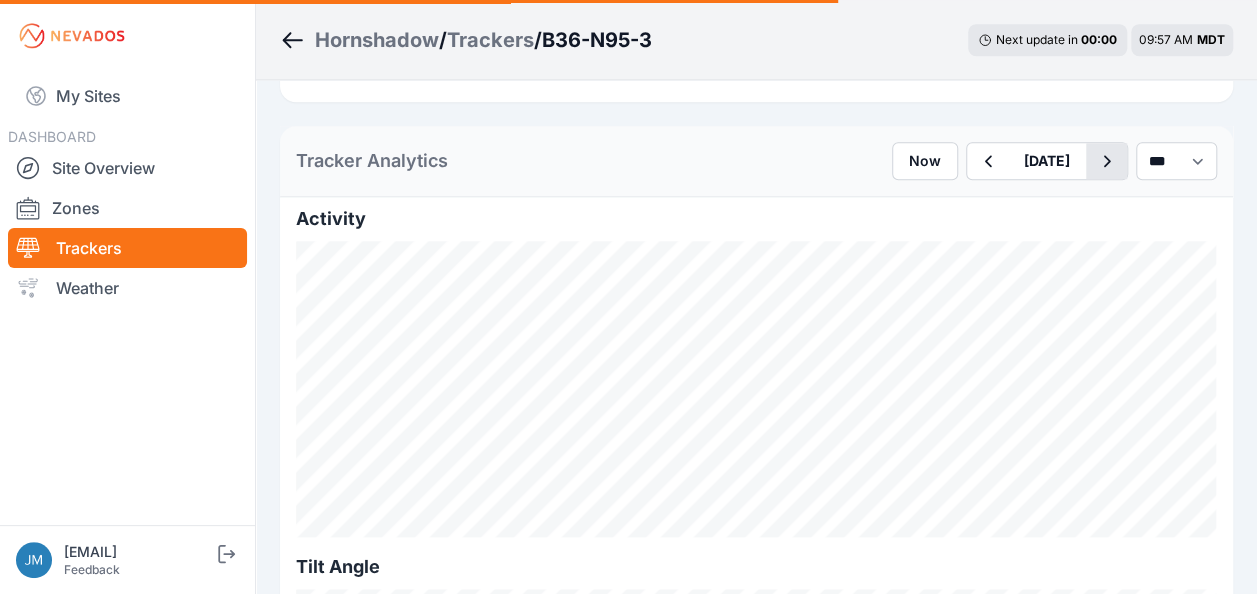 click 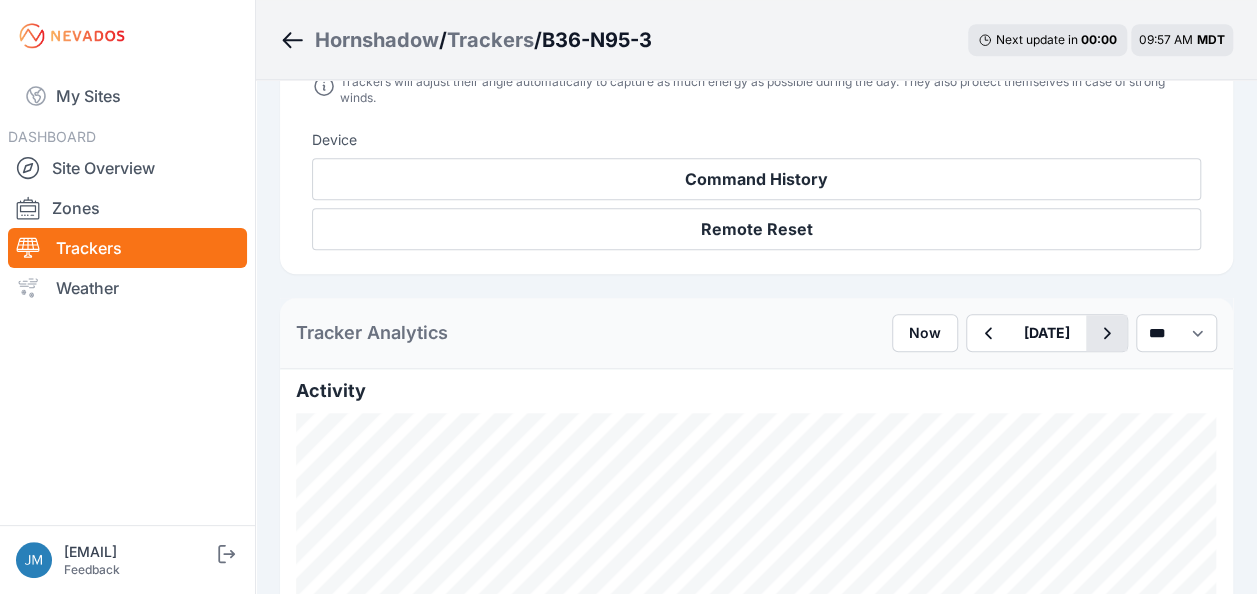 scroll, scrollTop: 900, scrollLeft: 0, axis: vertical 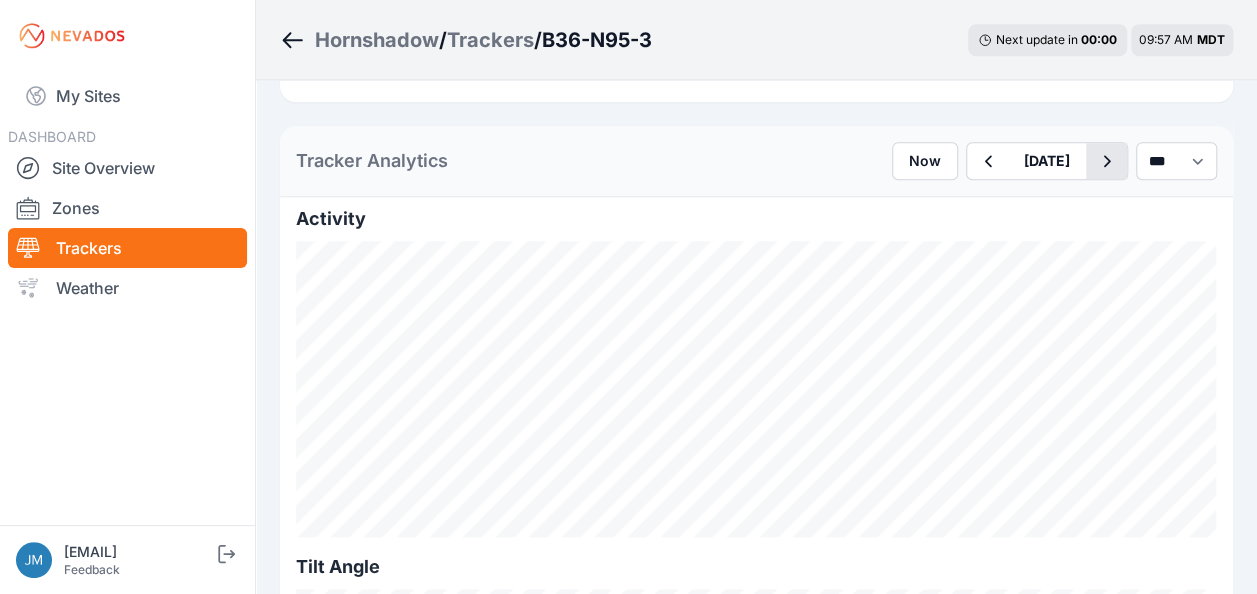 click 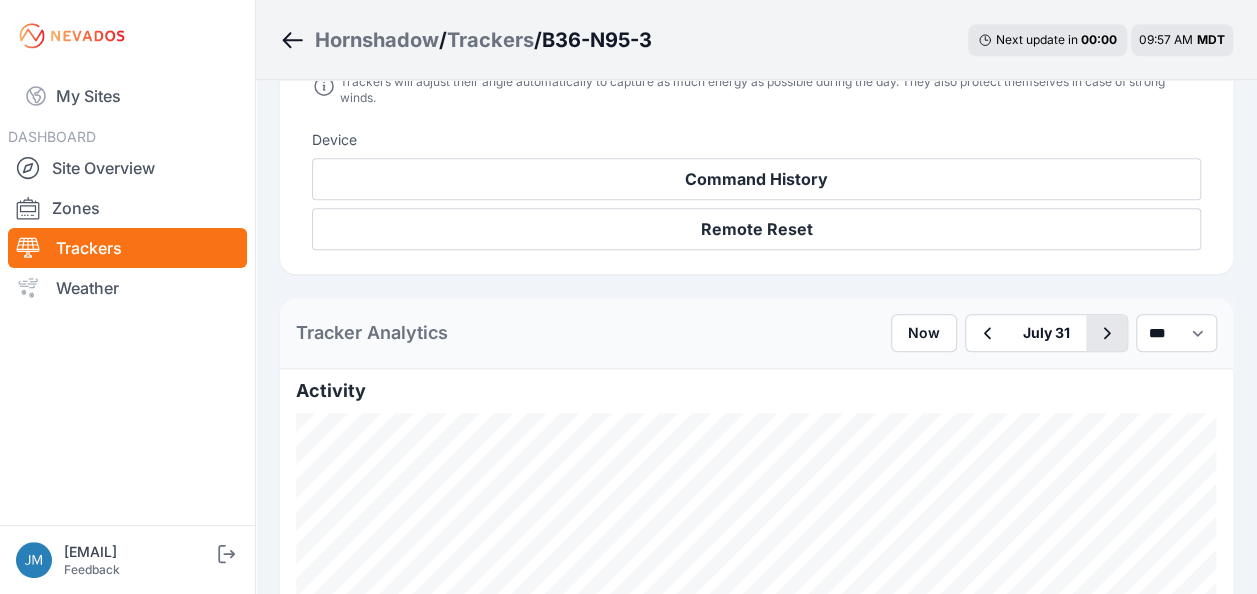 scroll, scrollTop: 900, scrollLeft: 0, axis: vertical 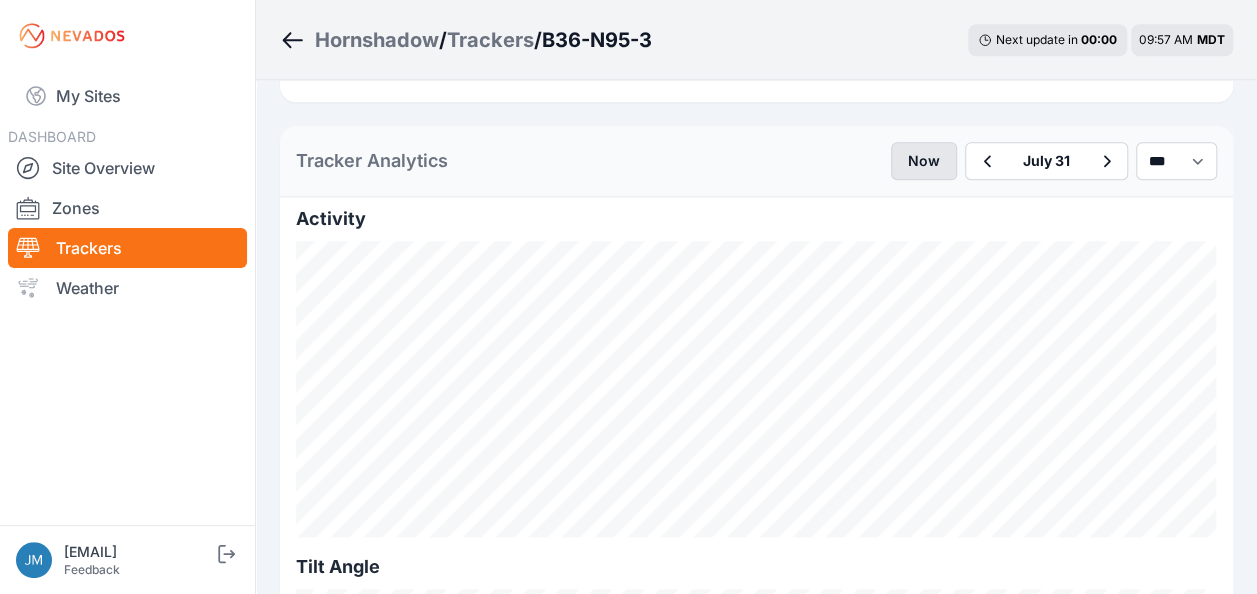 click on "Now" at bounding box center [924, 161] 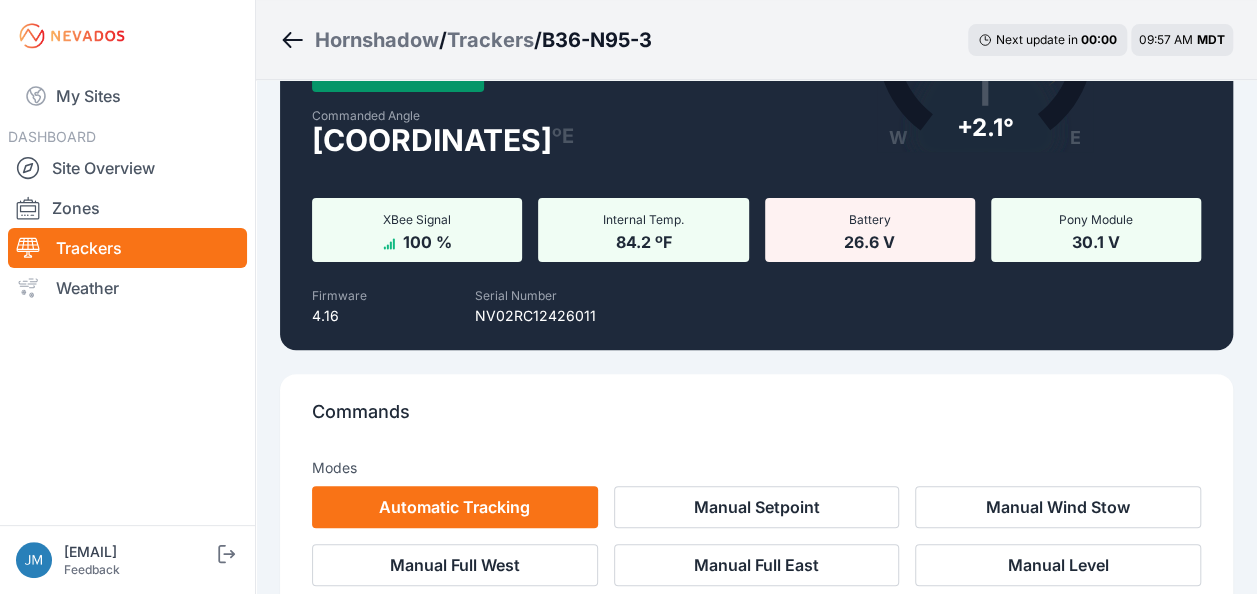 scroll, scrollTop: 0, scrollLeft: 0, axis: both 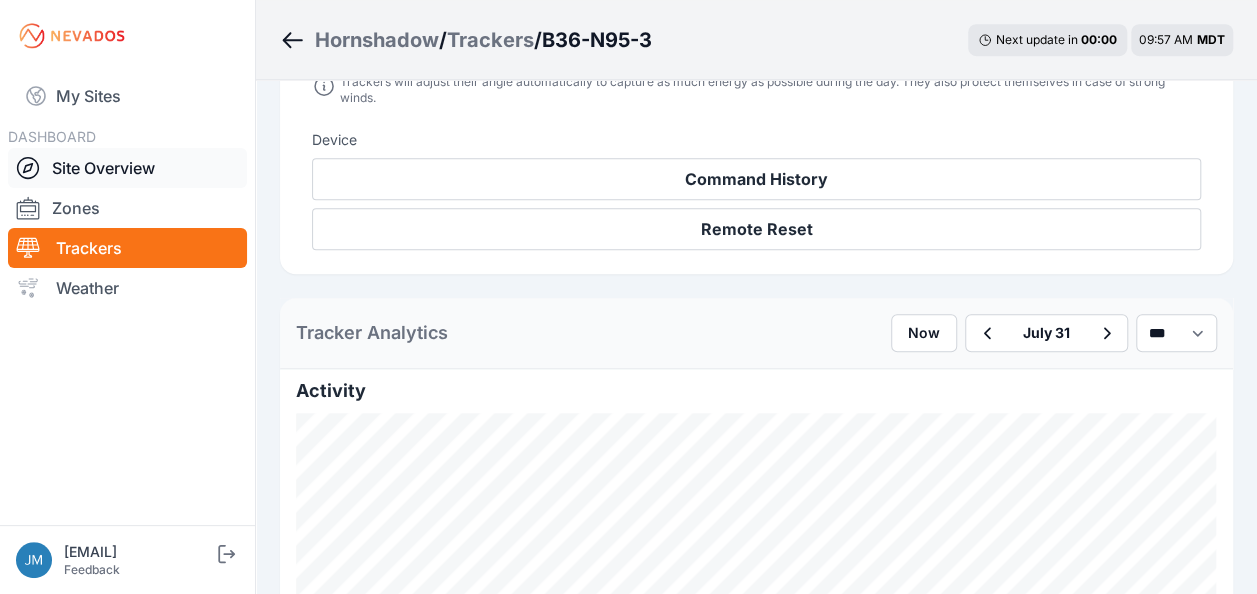 click on "Site Overview" at bounding box center [127, 168] 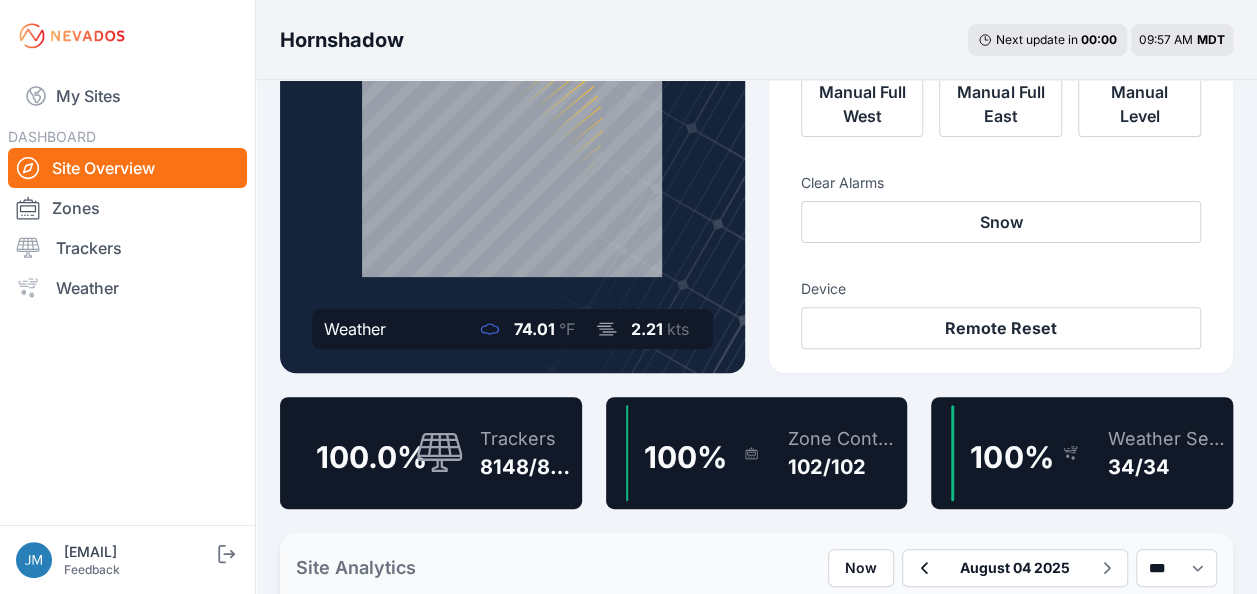 scroll, scrollTop: 0, scrollLeft: 0, axis: both 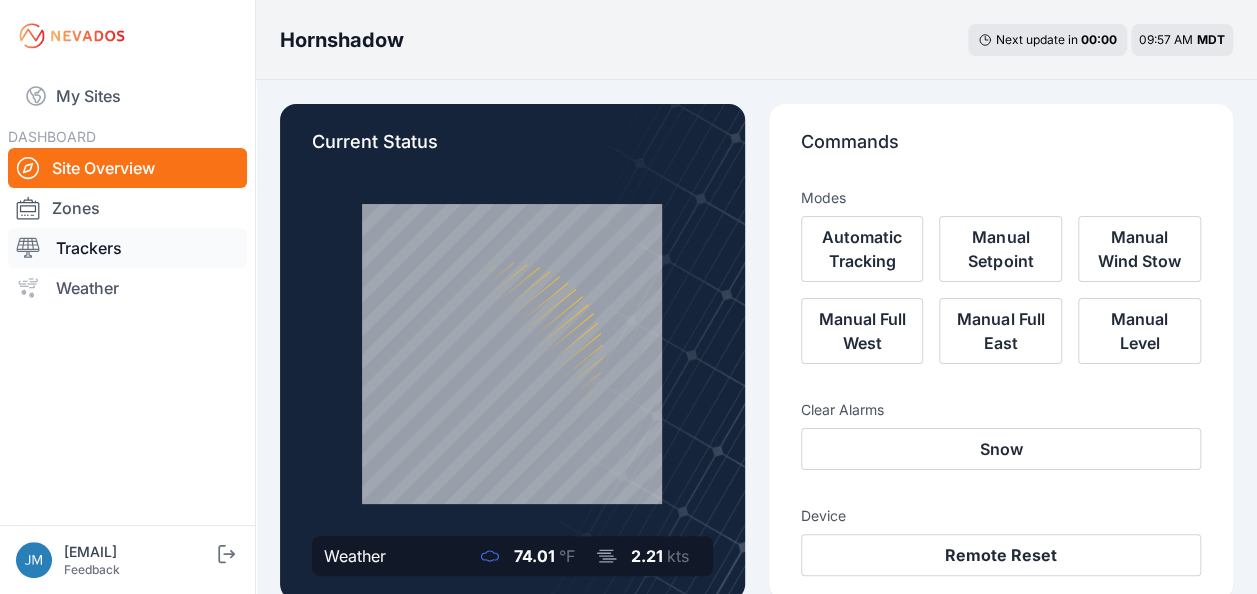 click on "Trackers" at bounding box center (127, 248) 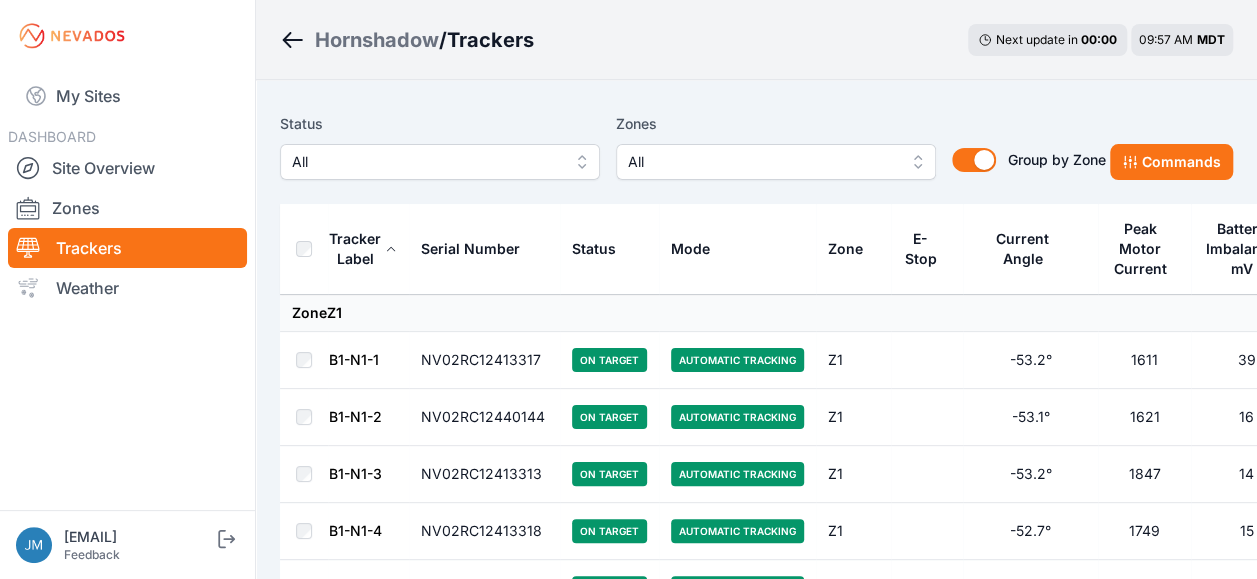 click on "All" at bounding box center [440, 162] 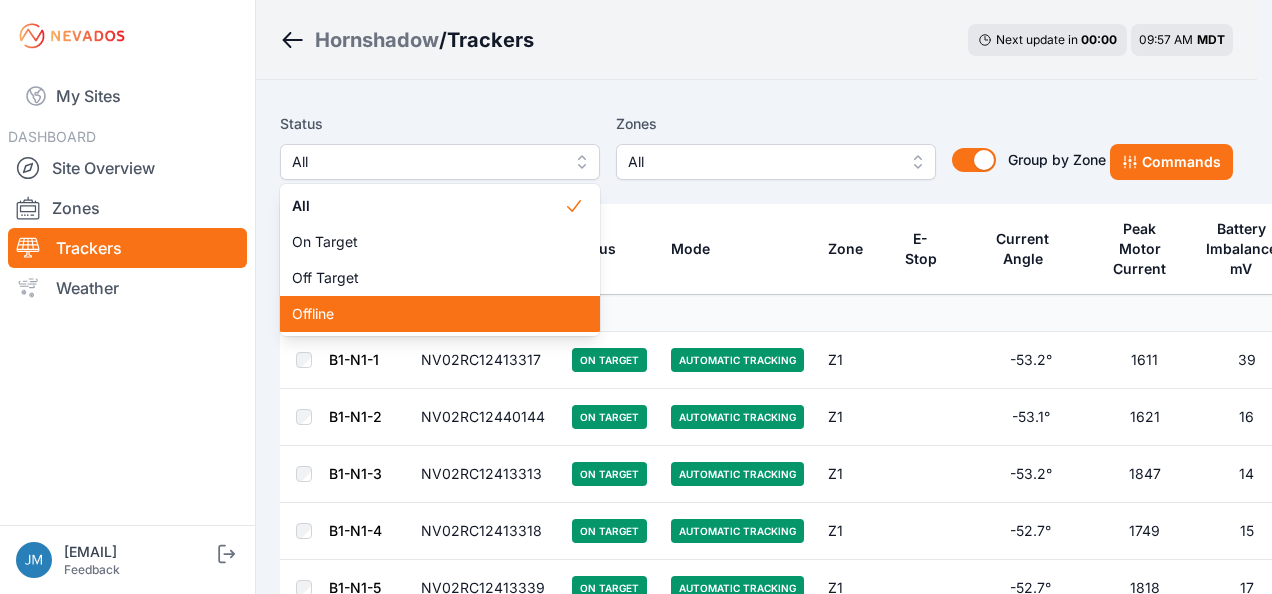 click on "Offline" at bounding box center [428, 314] 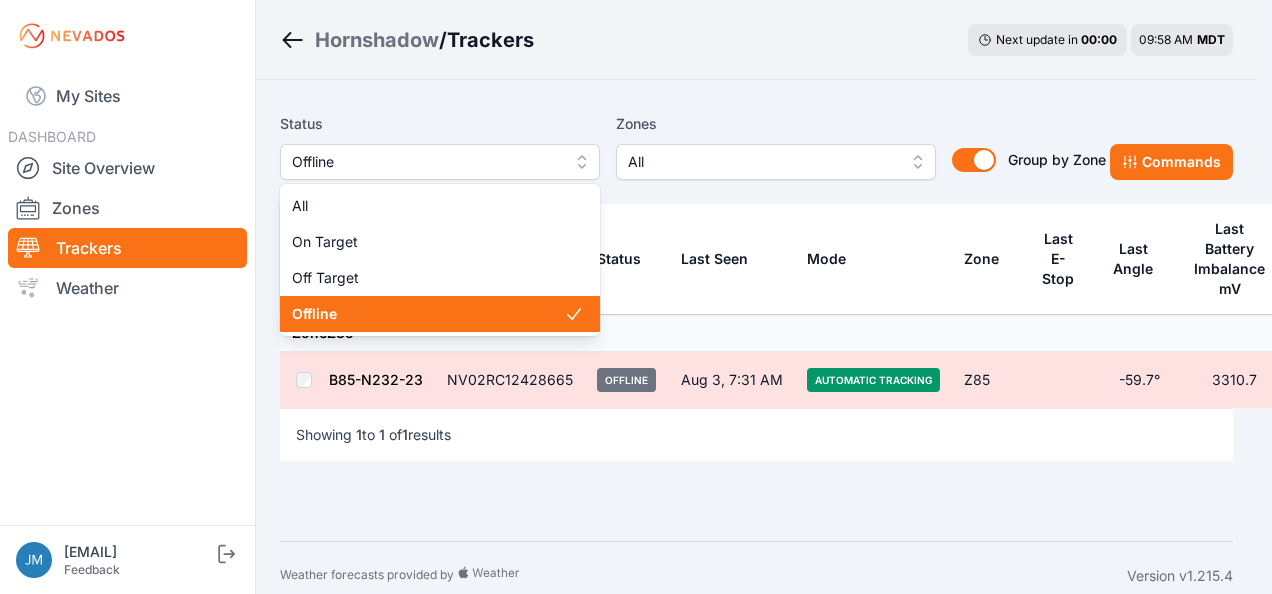 click on "Offline" at bounding box center [440, 162] 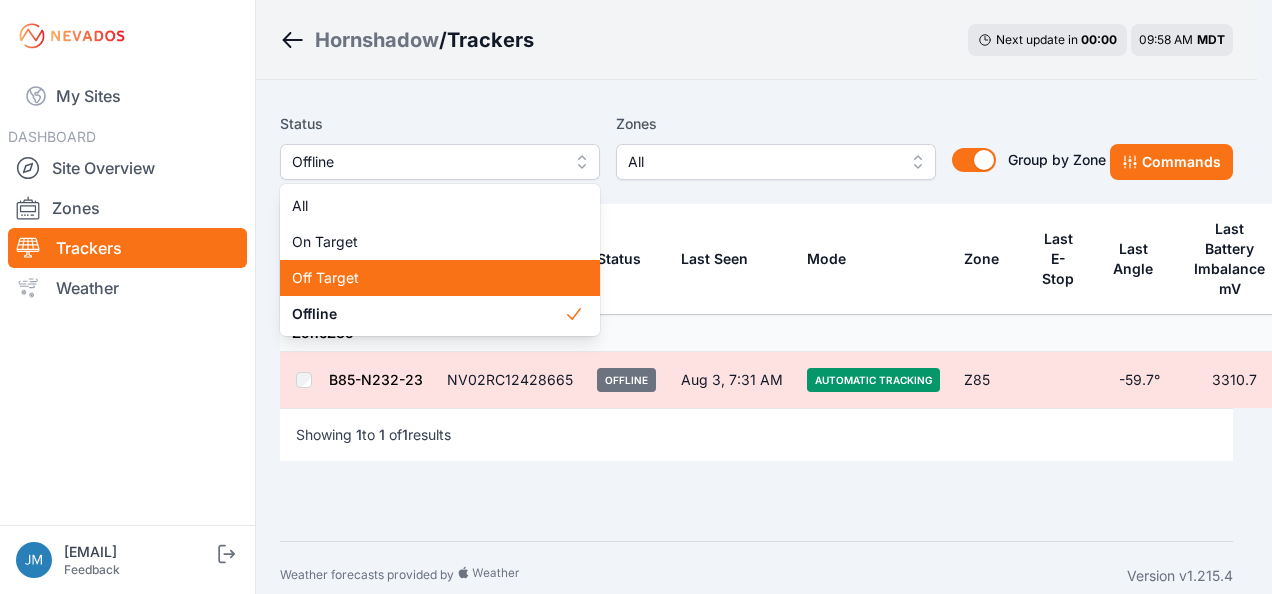 click on "Off Target" at bounding box center [428, 278] 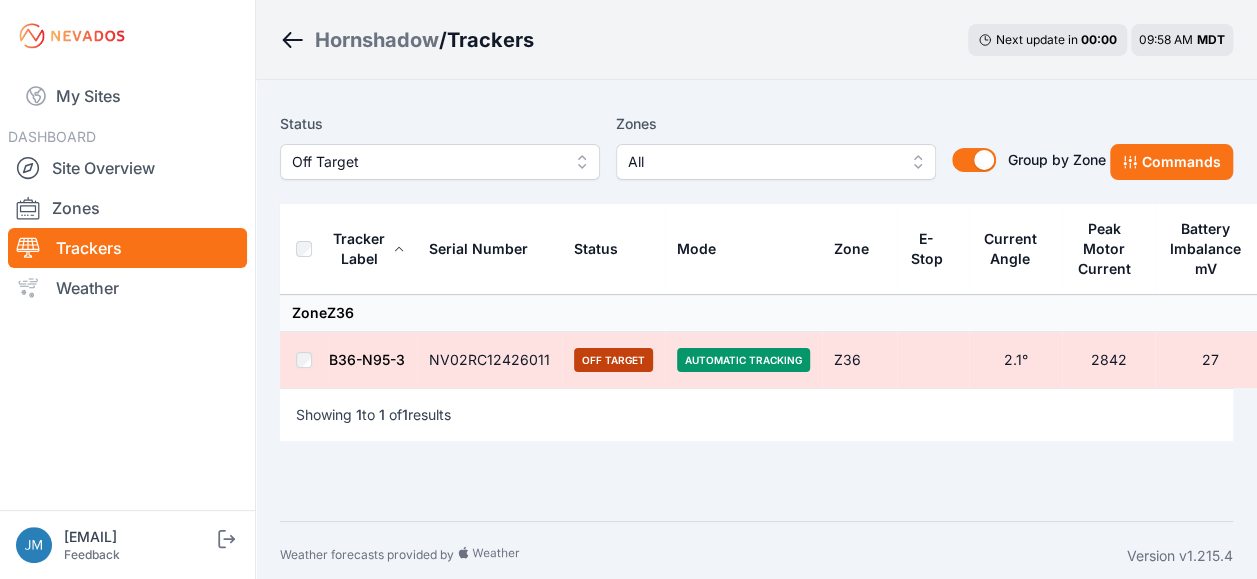 click on "B36-N95-3" at bounding box center [367, 359] 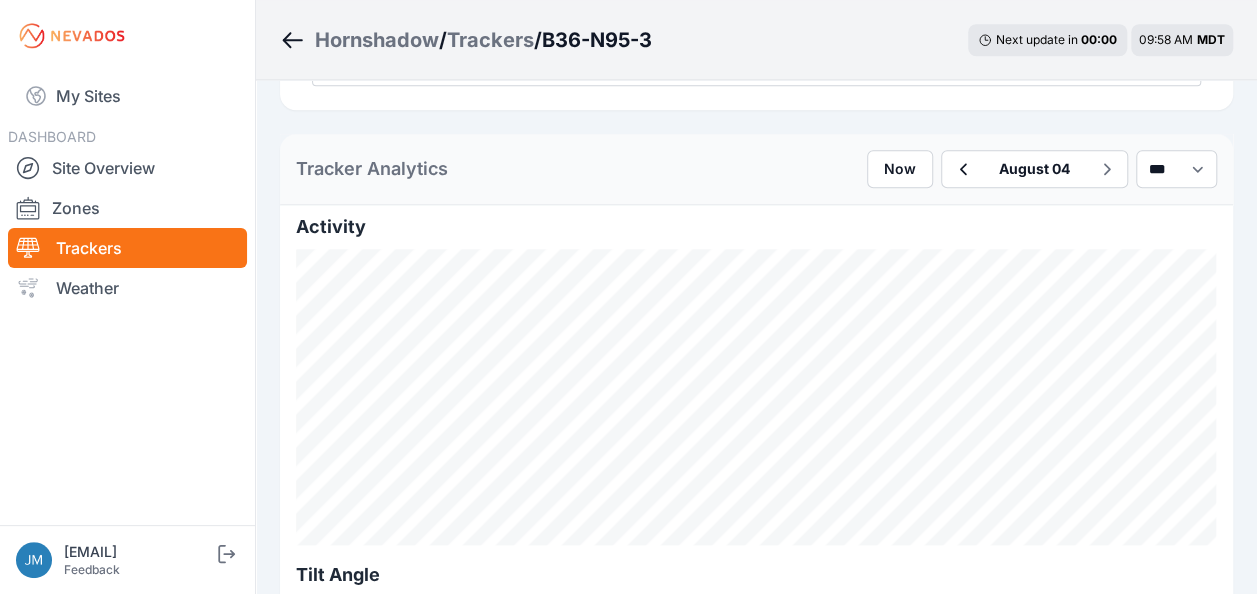 scroll, scrollTop: 1000, scrollLeft: 0, axis: vertical 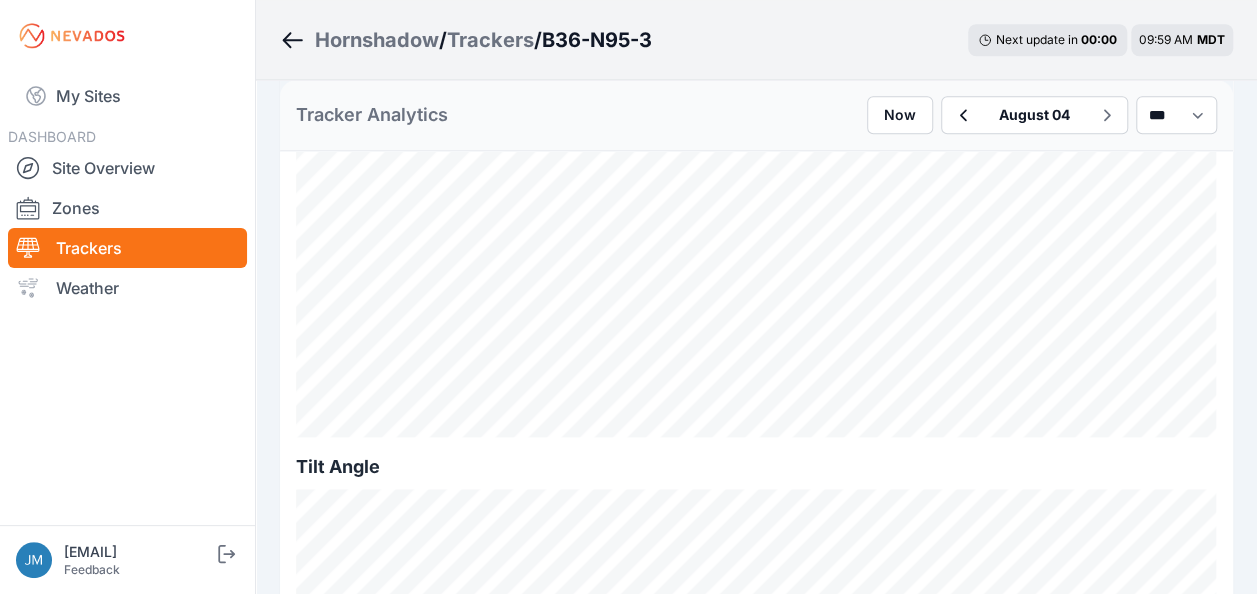 click 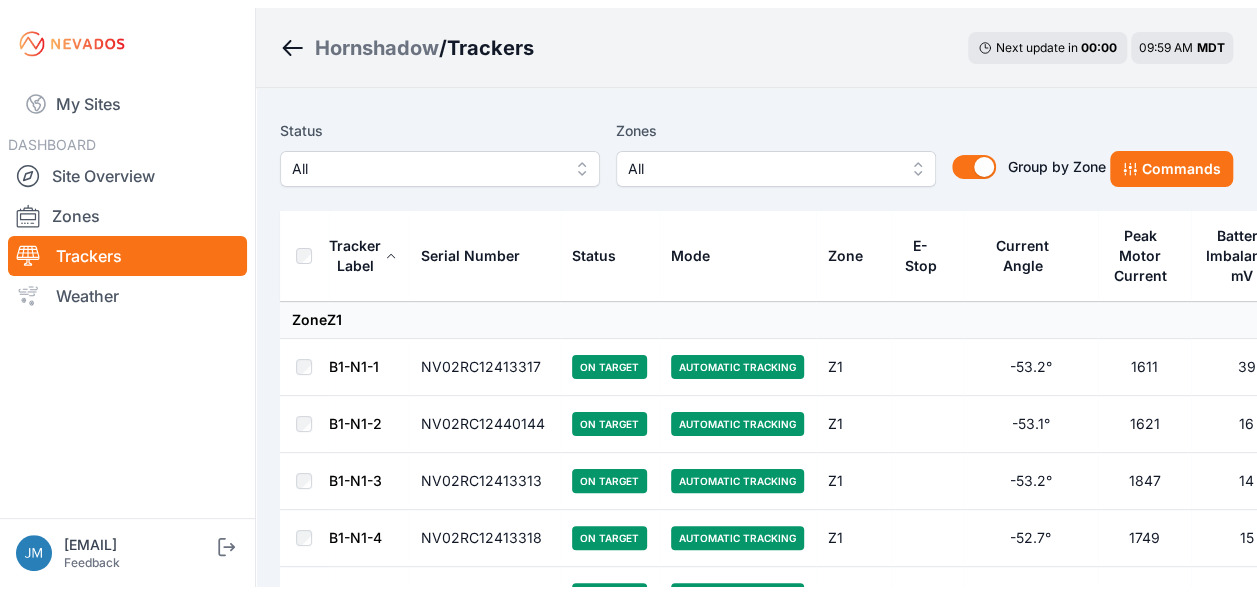 scroll, scrollTop: 0, scrollLeft: 0, axis: both 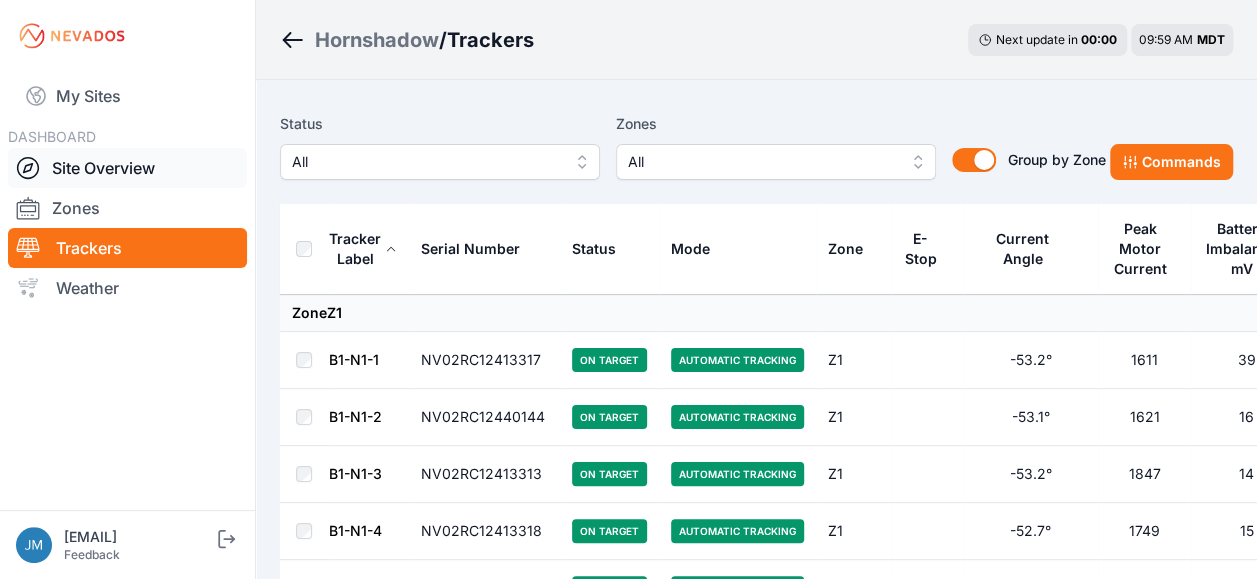 click on "Site Overview" at bounding box center [127, 168] 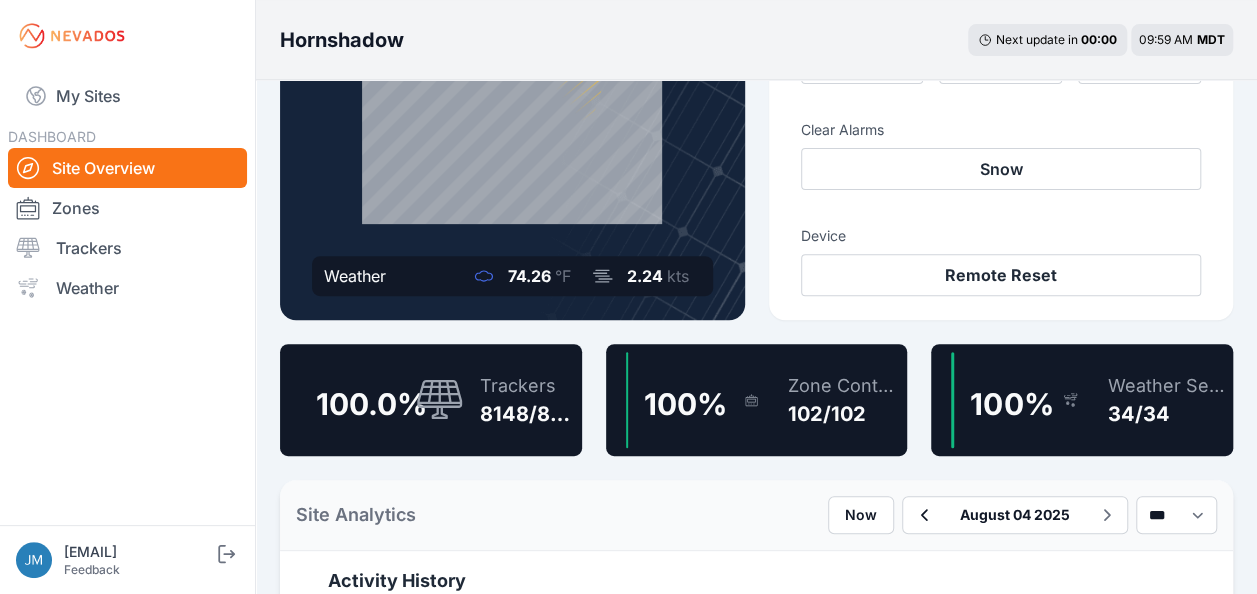 scroll, scrollTop: 0, scrollLeft: 0, axis: both 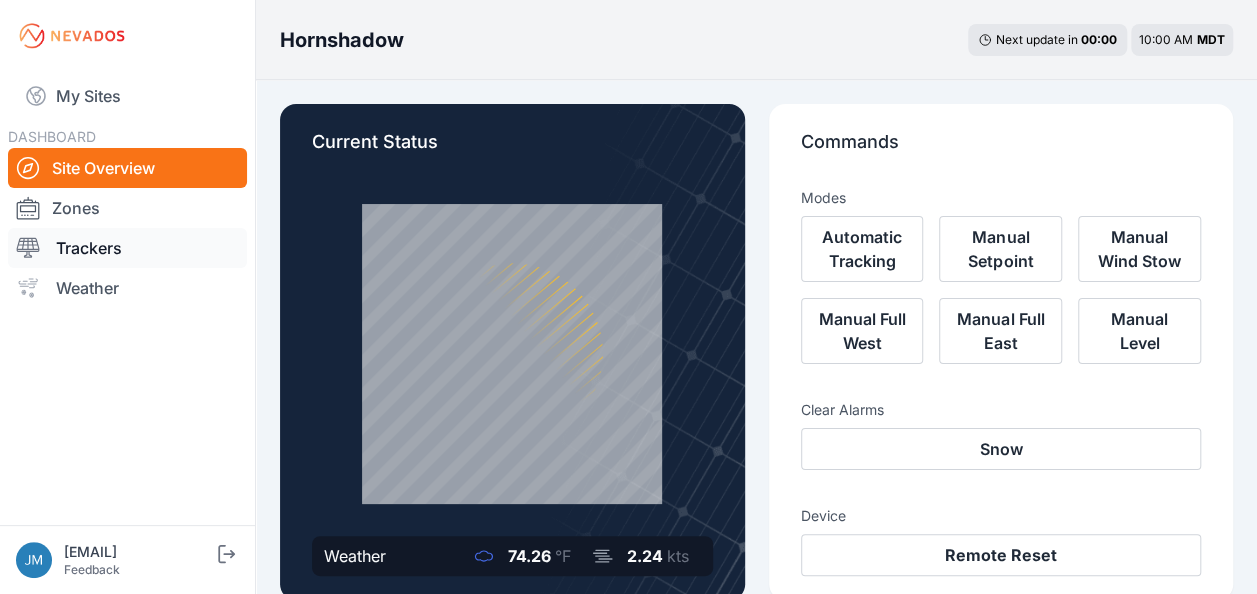 click on "Trackers" at bounding box center [127, 248] 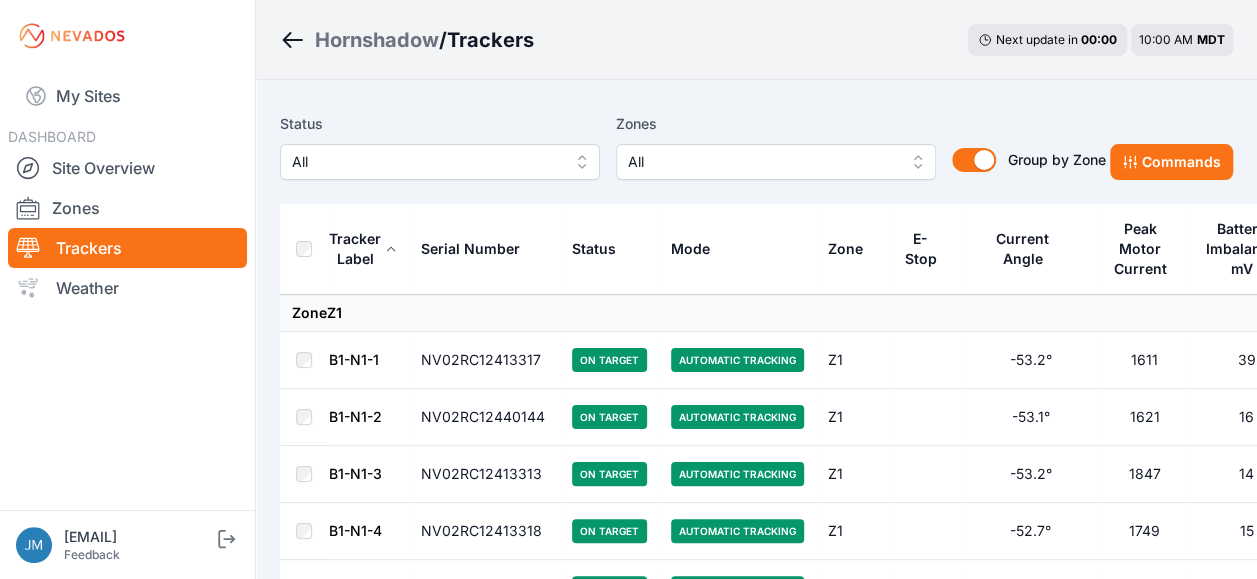click on "All" at bounding box center (440, 162) 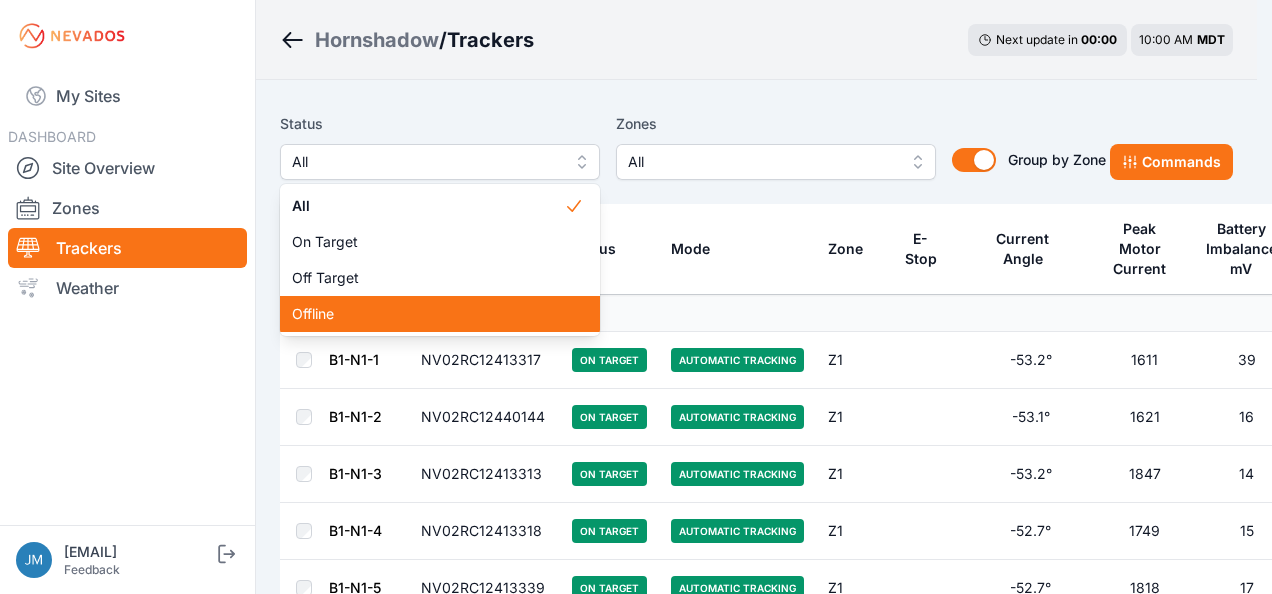 drag, startPoint x: 336, startPoint y: 319, endPoint x: 559, endPoint y: 220, distance: 243.9877 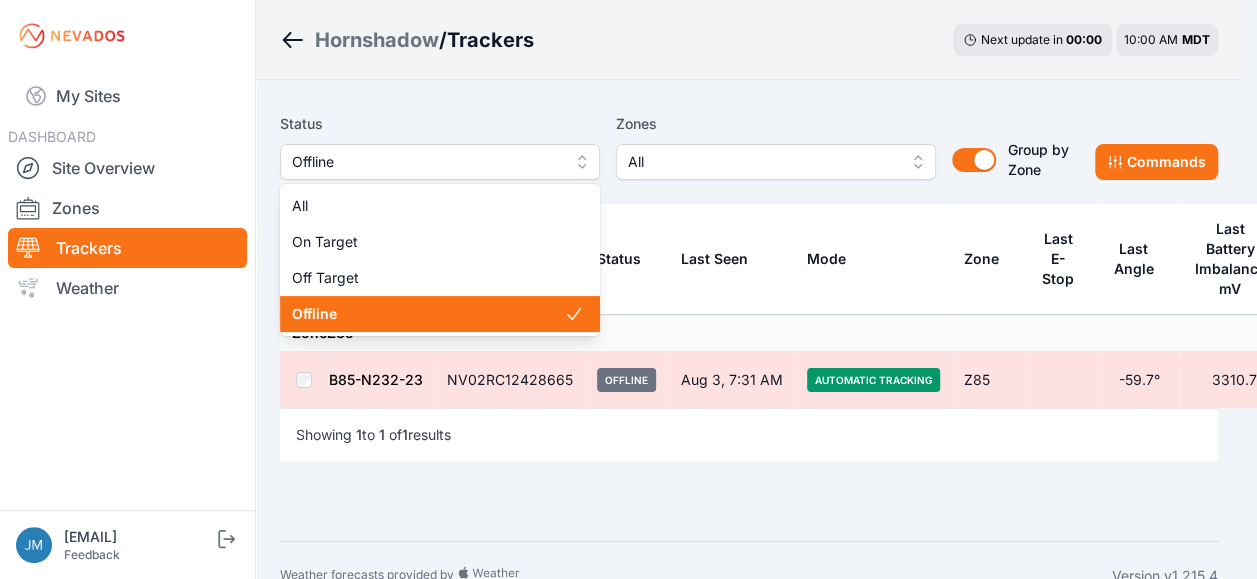 click on "Offline" at bounding box center [440, 162] 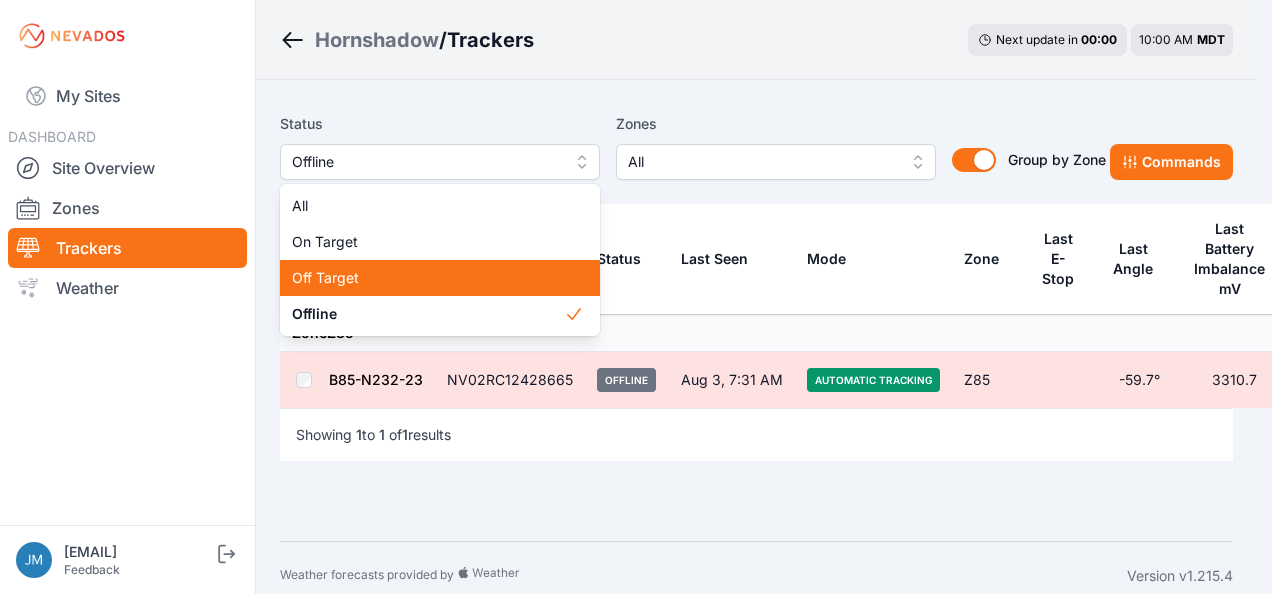 click on "Off Target" at bounding box center [428, 278] 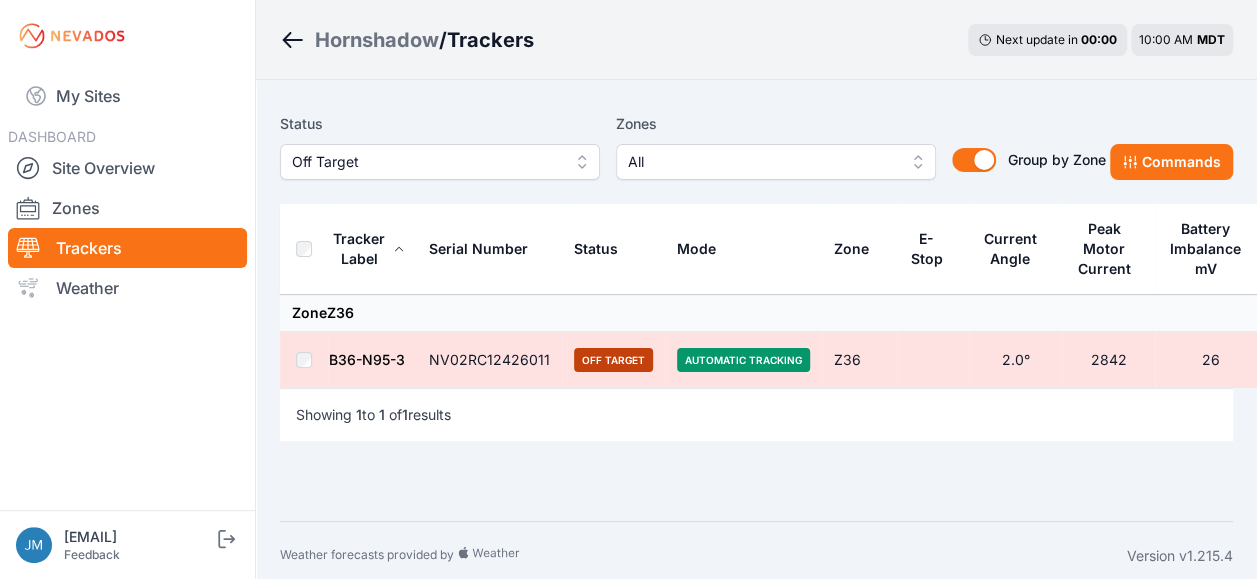 click on "B36-N95-3" at bounding box center [367, 359] 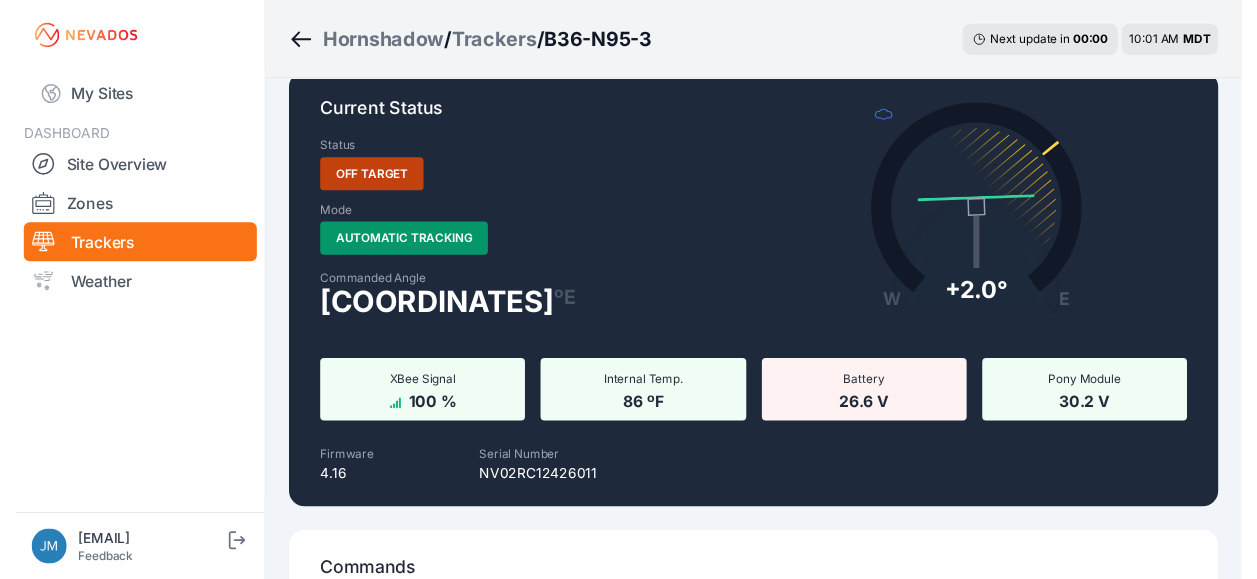 scroll, scrollTop: 0, scrollLeft: 0, axis: both 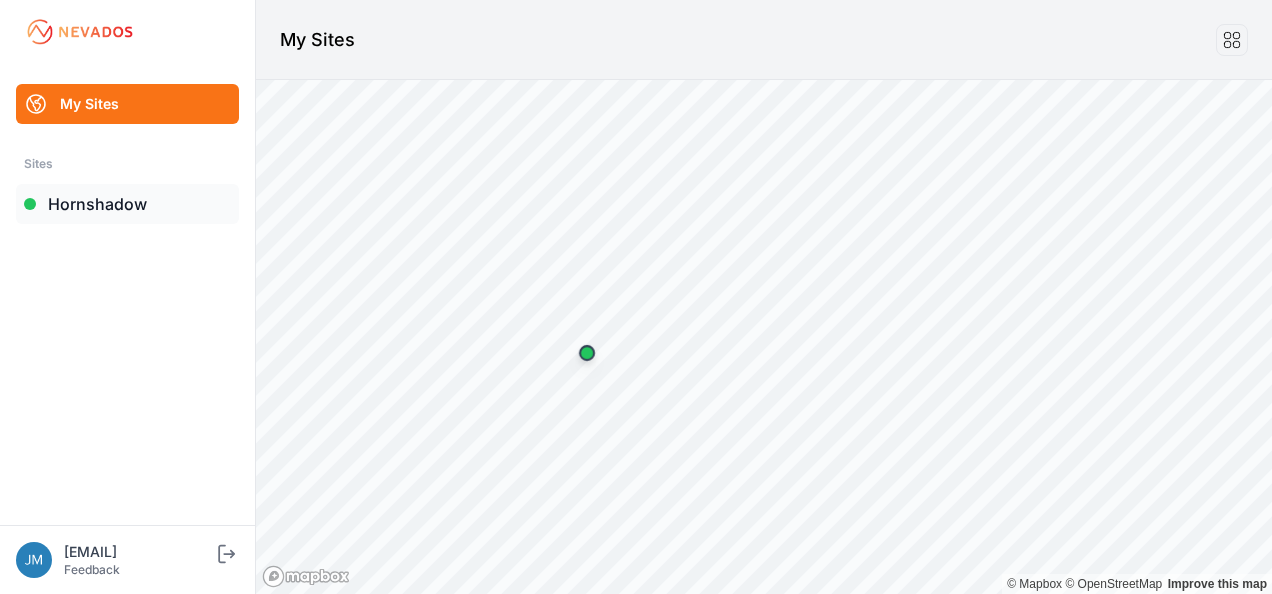 click on "Hornshadow" at bounding box center [127, 204] 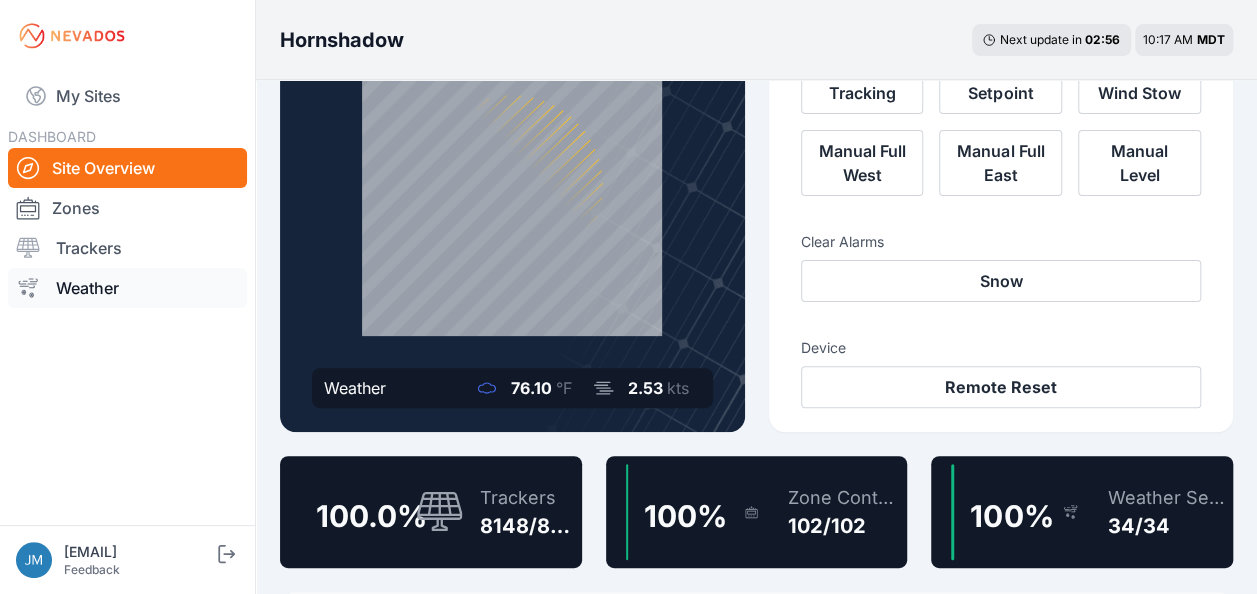 scroll, scrollTop: 200, scrollLeft: 0, axis: vertical 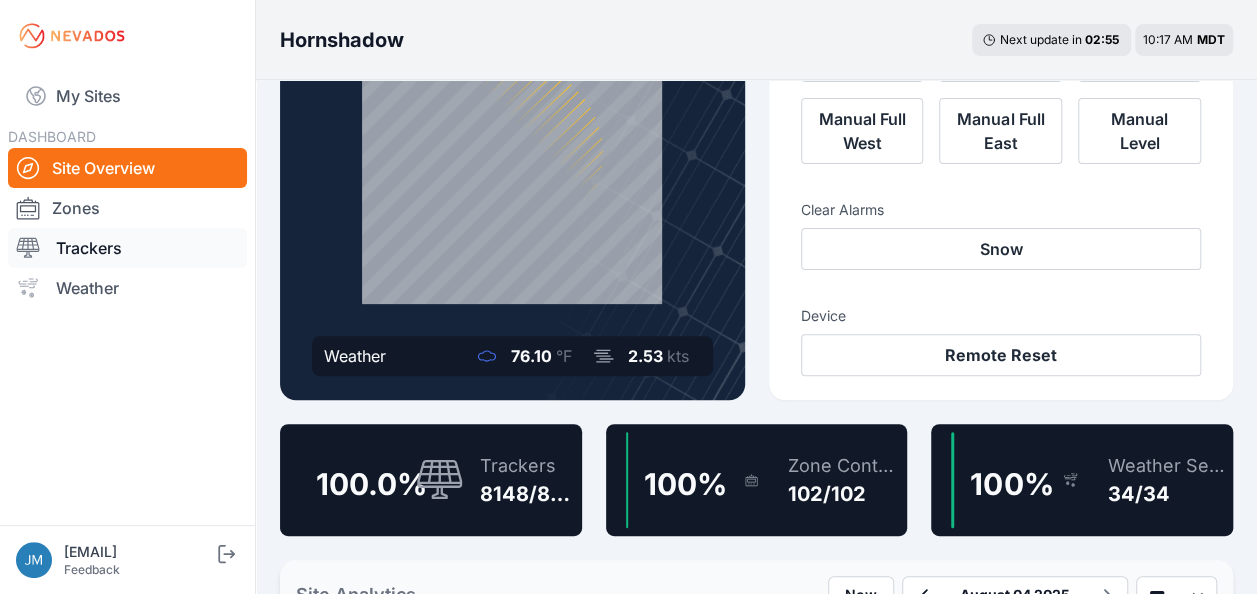 click on "Trackers" at bounding box center [127, 248] 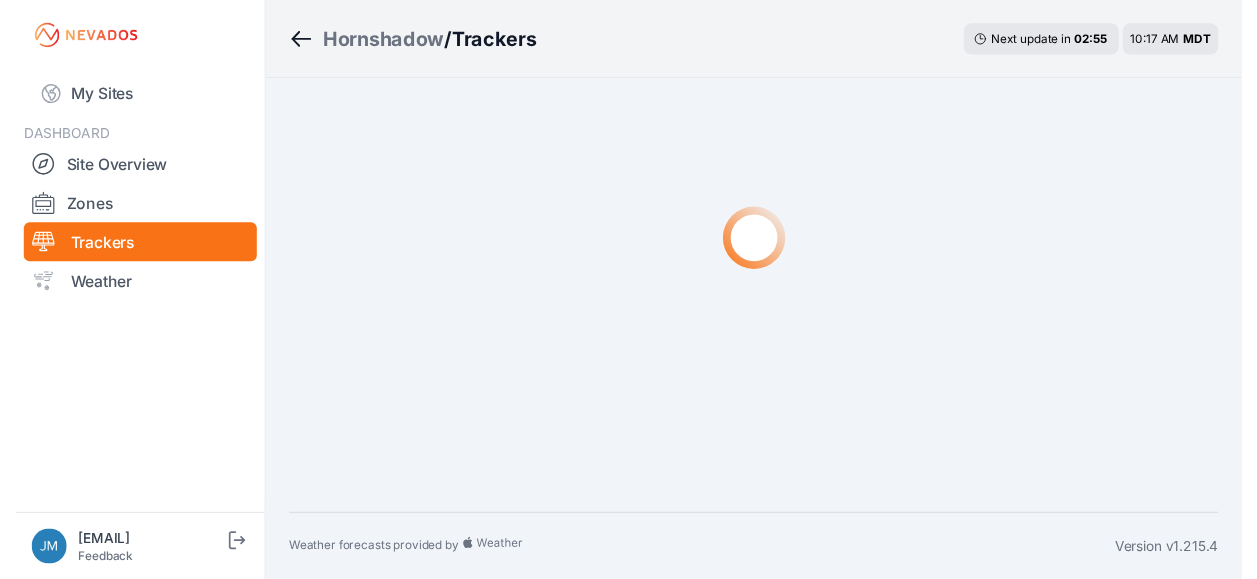 scroll, scrollTop: 0, scrollLeft: 0, axis: both 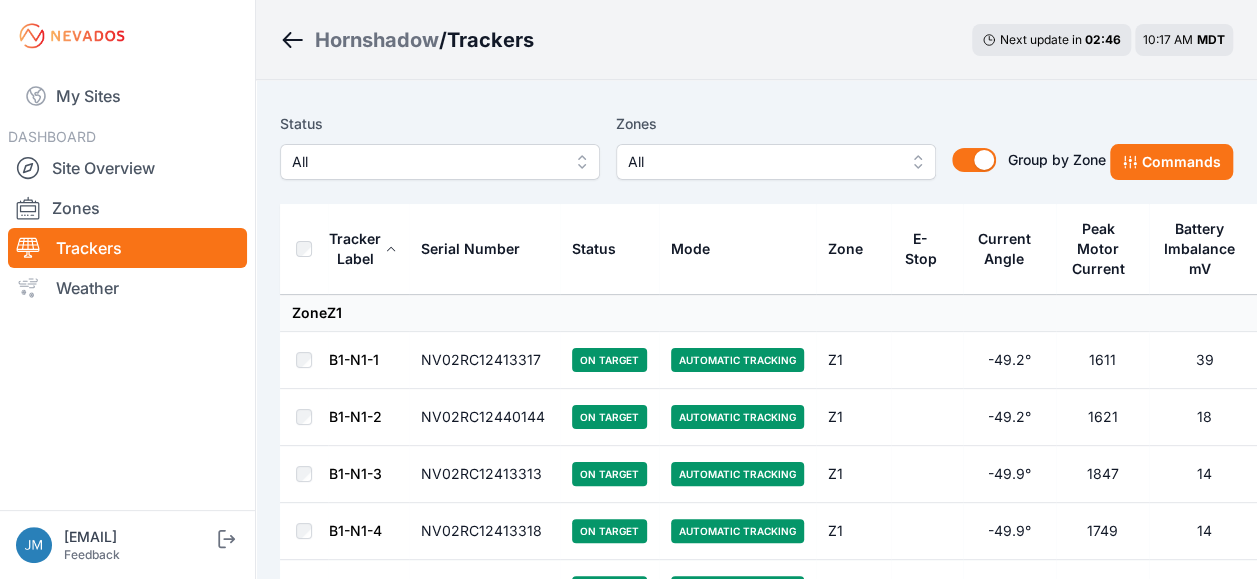 click on "All" at bounding box center (440, 162) 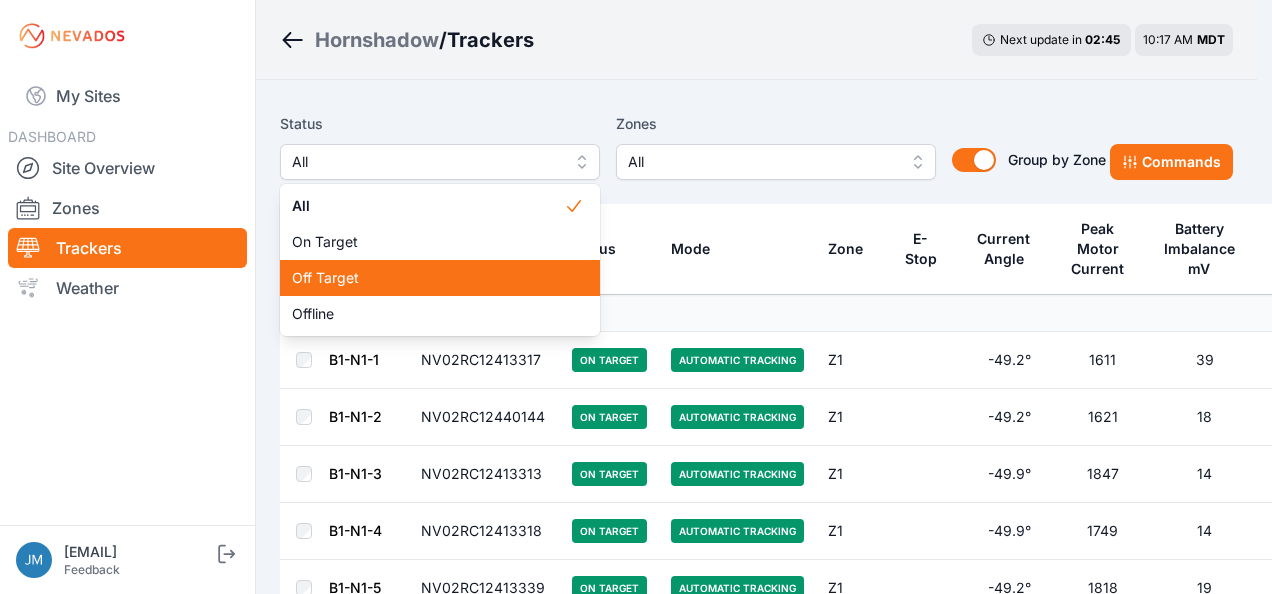 click on "Off Target" at bounding box center [428, 278] 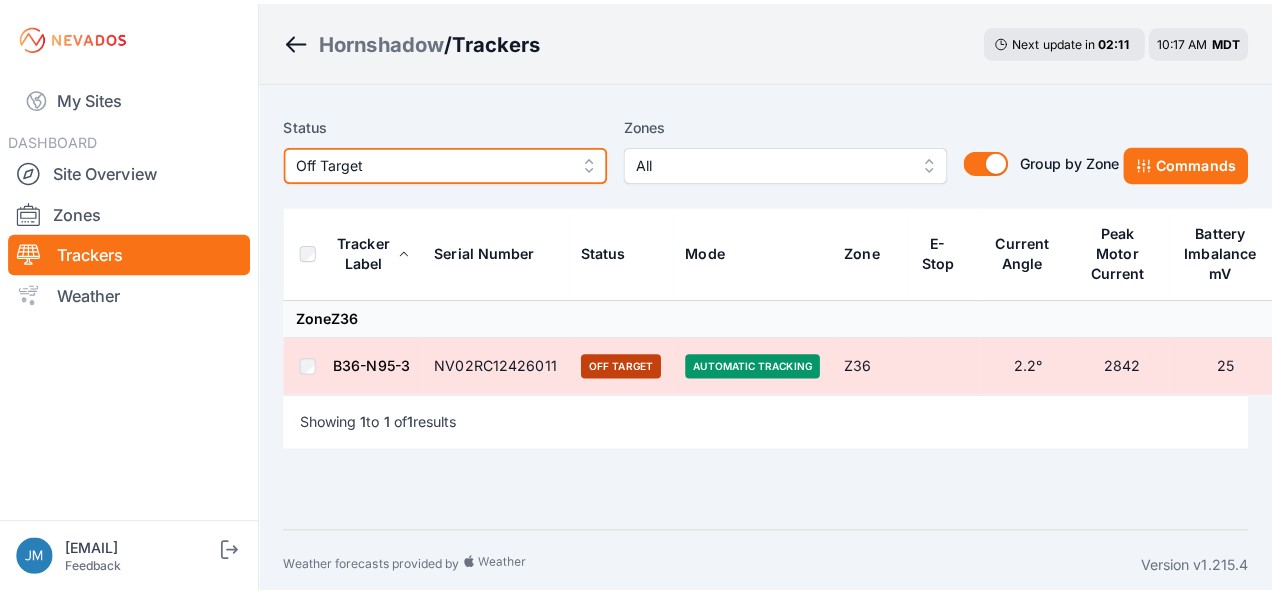 scroll, scrollTop: 0, scrollLeft: 0, axis: both 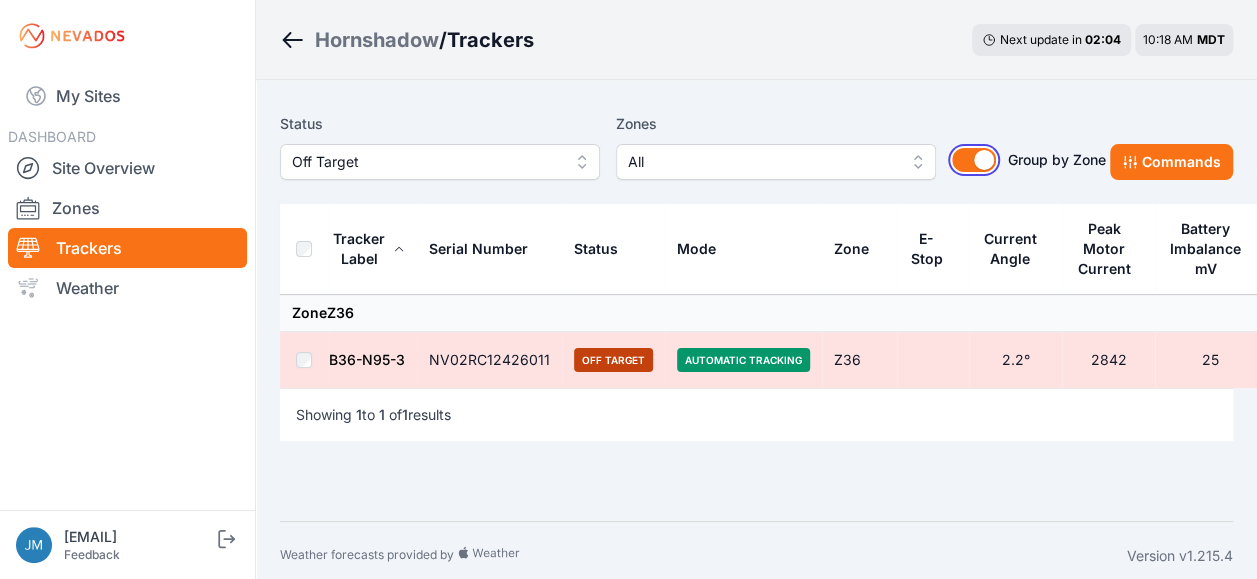 click on "Group by Zone" at bounding box center (974, 160) 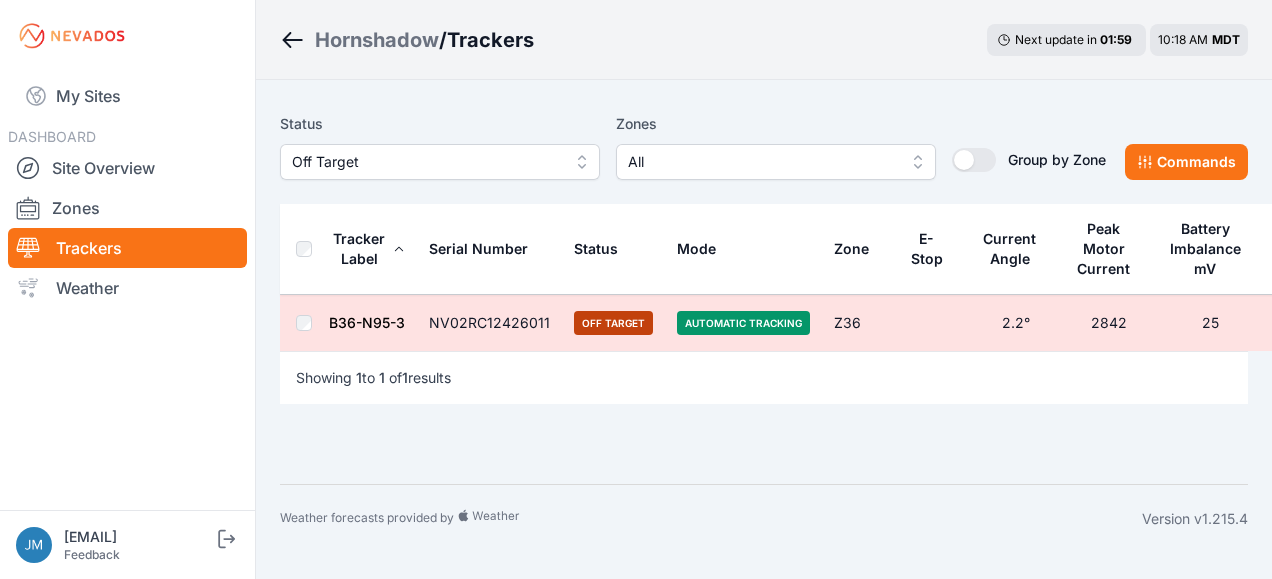 click on "E-Stop" at bounding box center [926, 249] 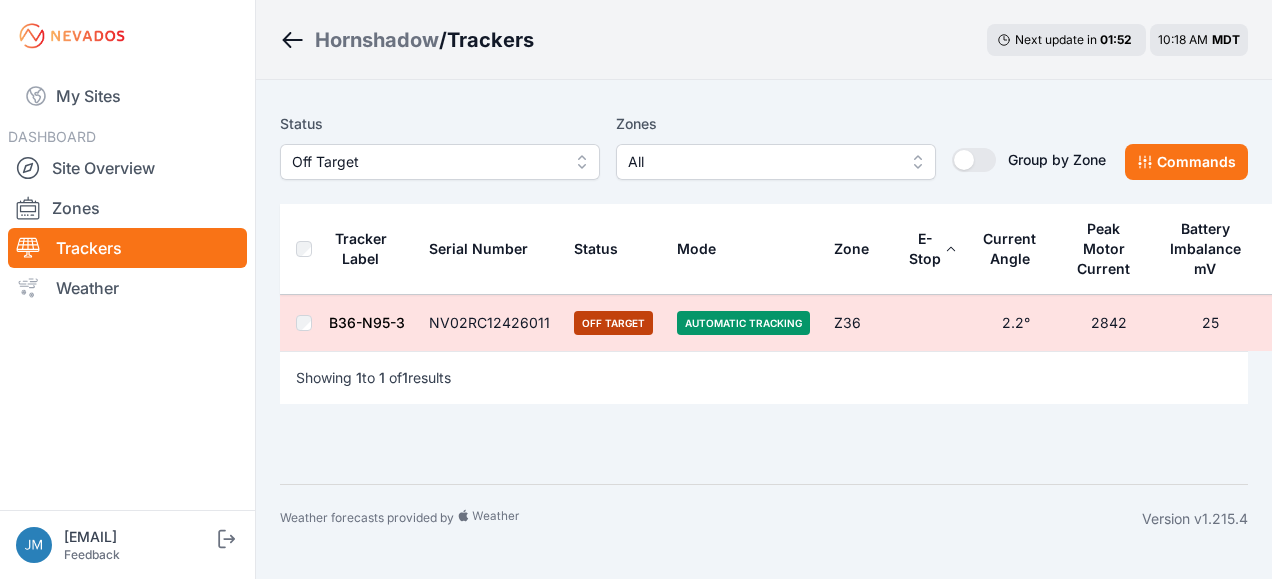 click on "E-Stop" at bounding box center (925, 249) 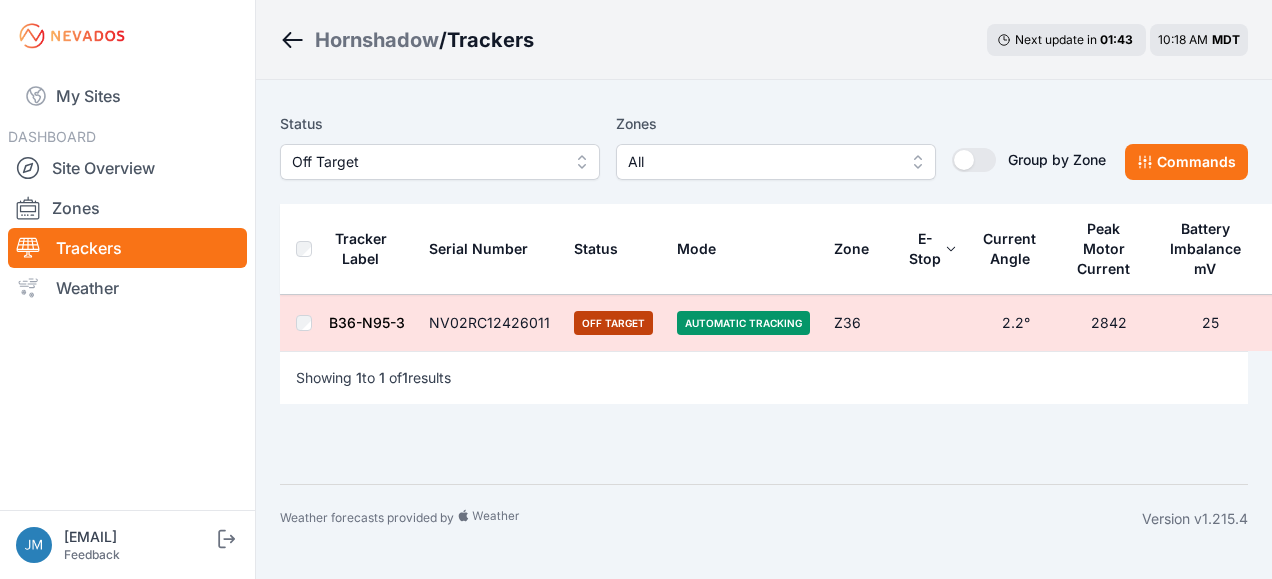 click on "Off Target" at bounding box center (440, 162) 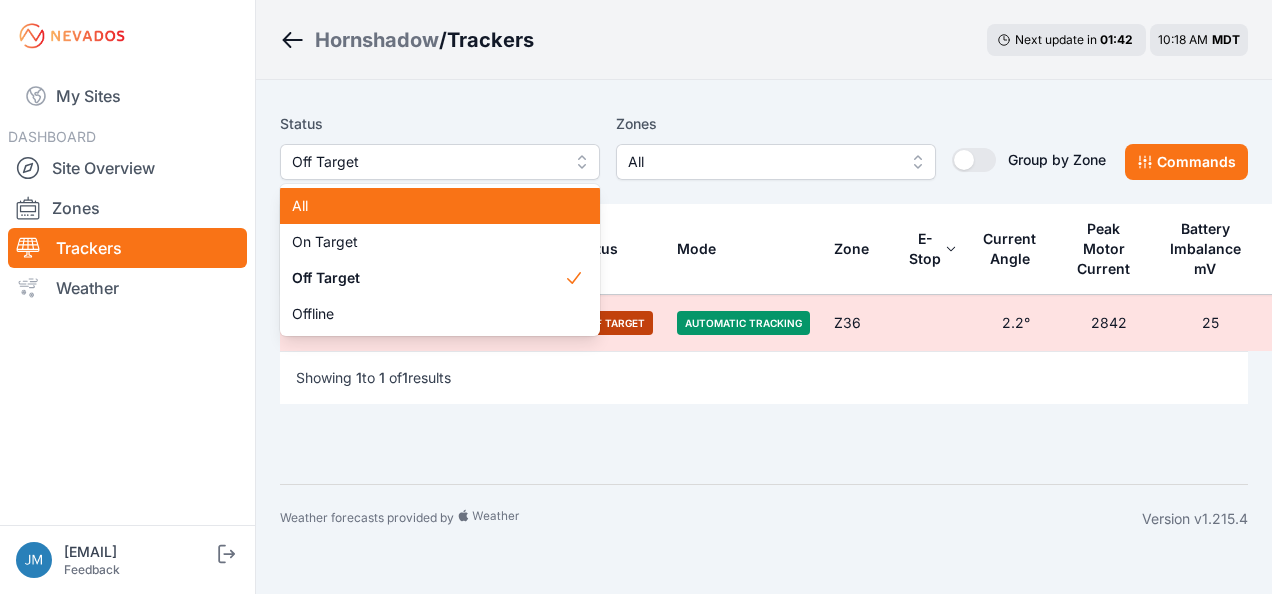 click on "All" at bounding box center (428, 206) 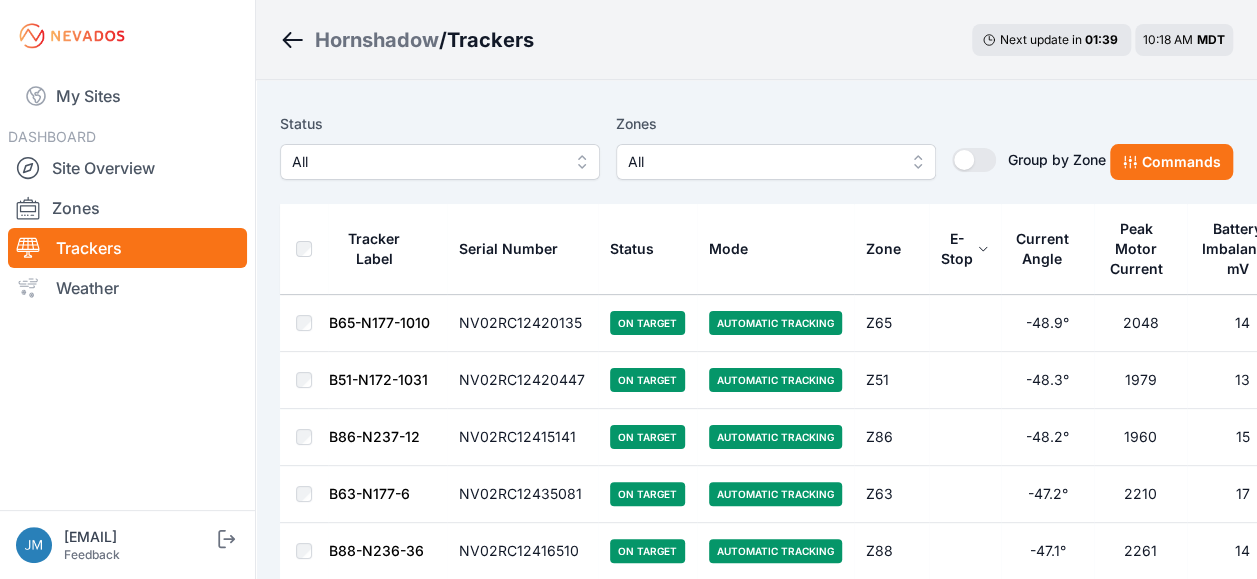 click on "E-Stop" at bounding box center [957, 249] 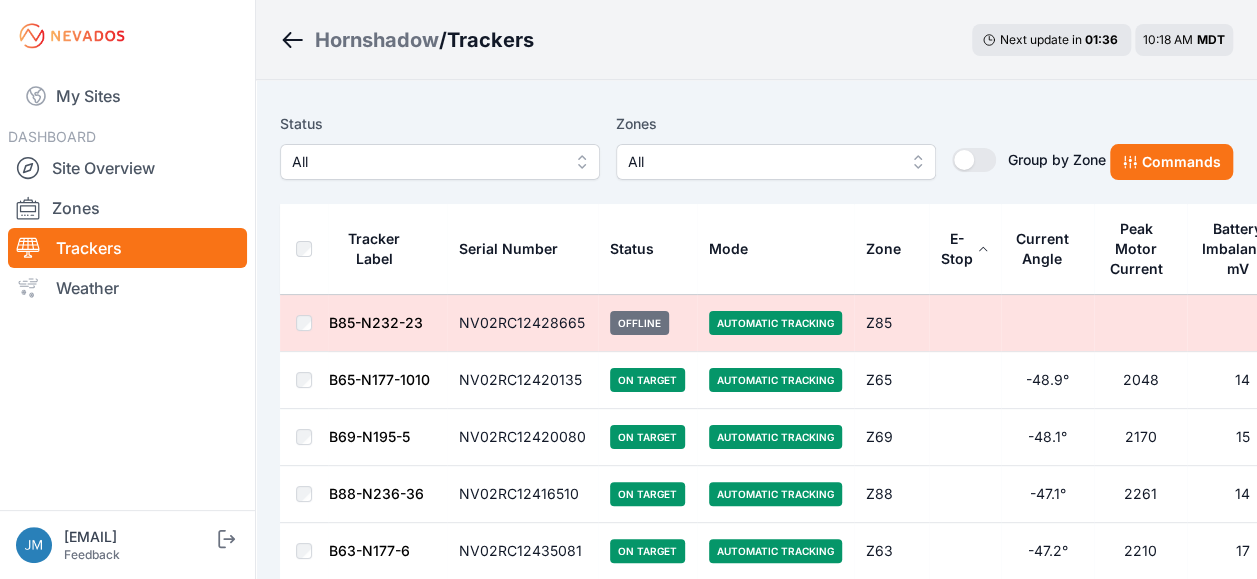 click on "E-Stop" at bounding box center (957, 249) 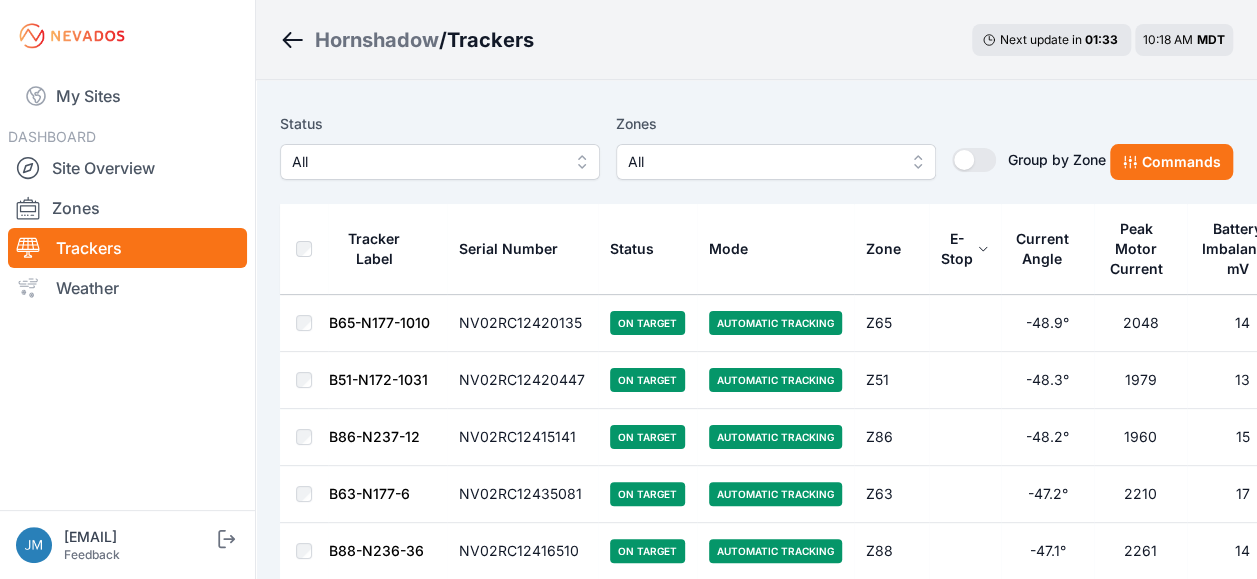 click on "Status All Zones All Group by Zone Group by Zone Commands" at bounding box center (756, 154) 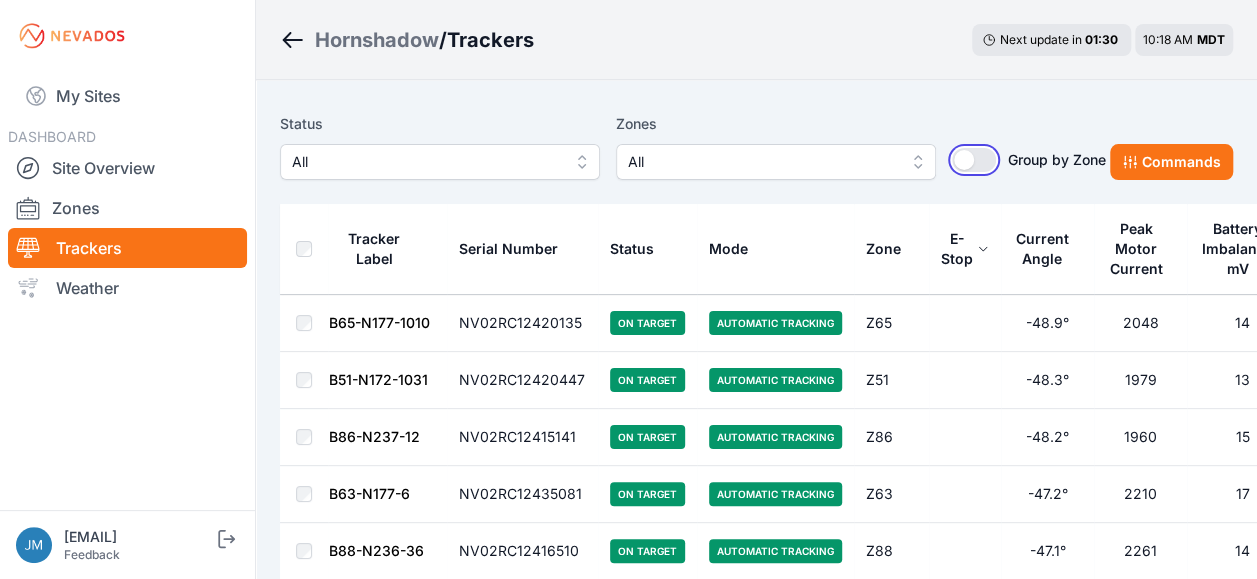 click on "Group by Zone" at bounding box center (974, 160) 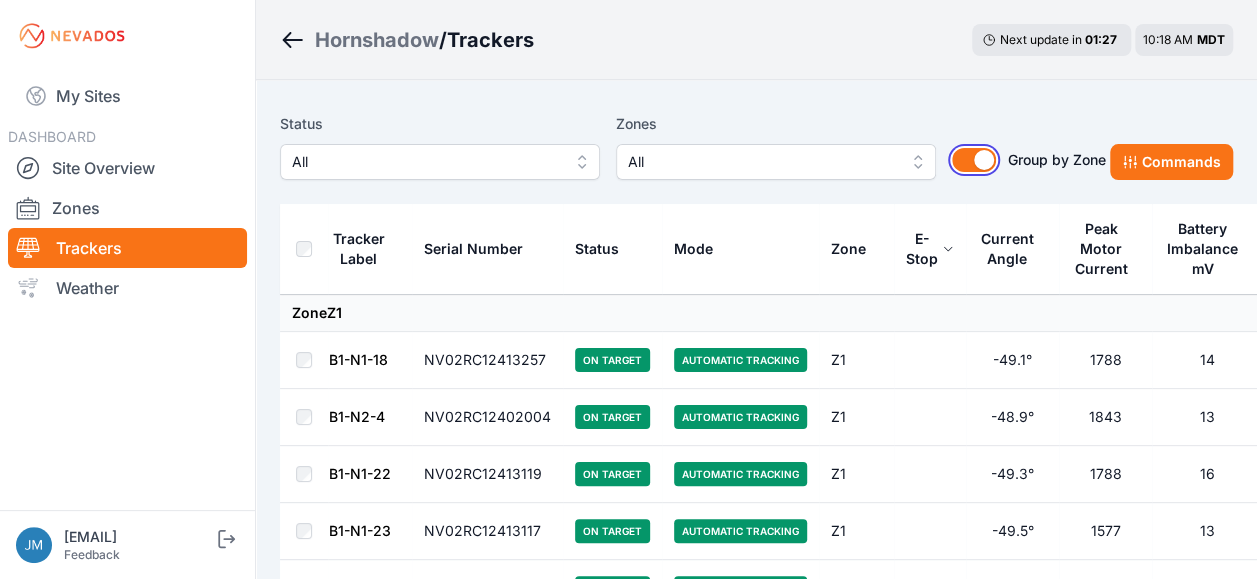 click on "Group by Zone" at bounding box center [974, 160] 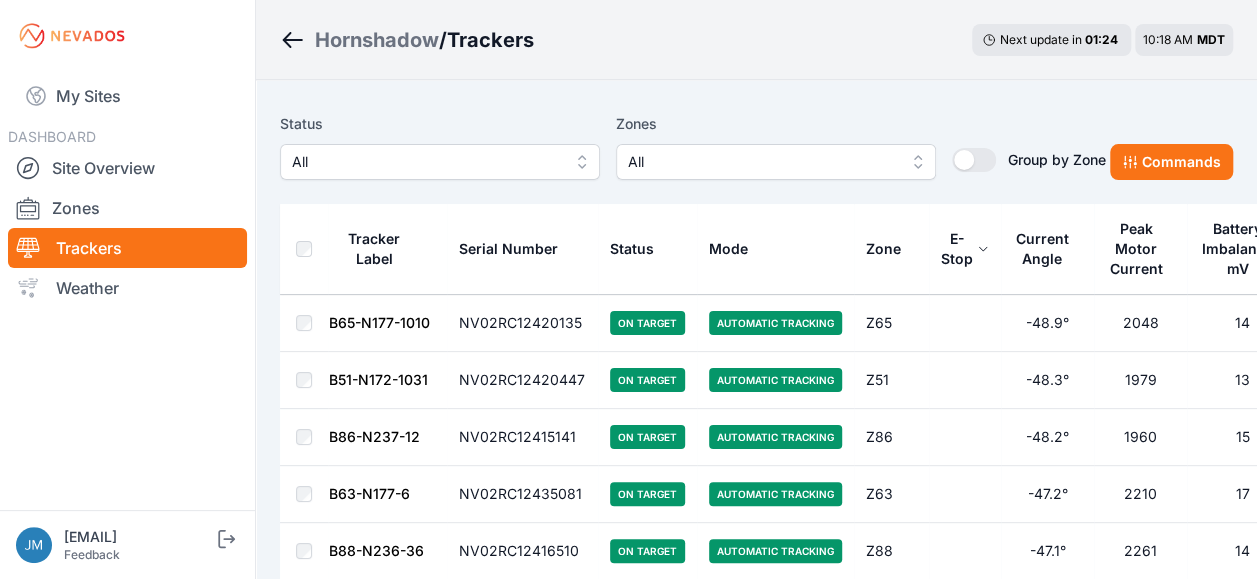 click on "E-Stop" at bounding box center (957, 249) 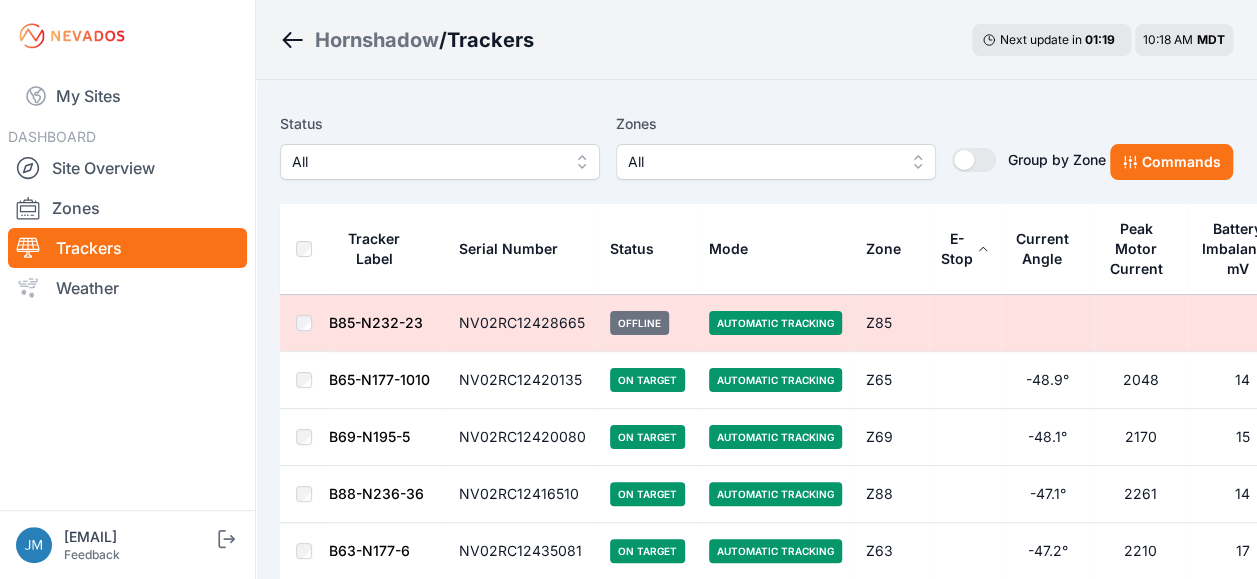 click on "E-Stop" at bounding box center [957, 249] 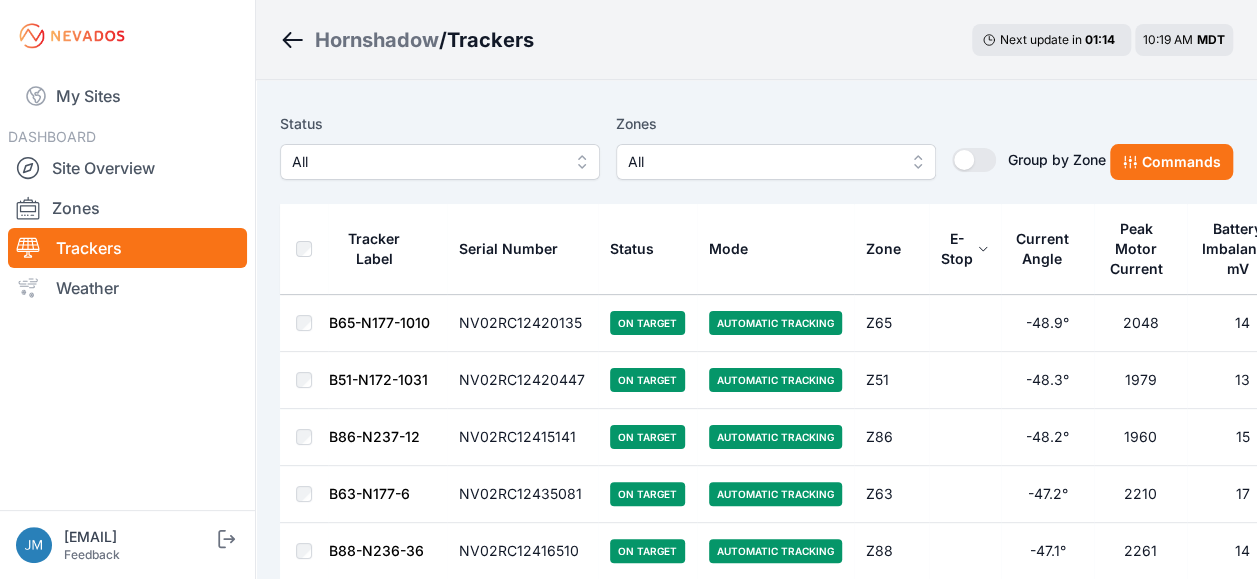 click on "All" at bounding box center (440, 162) 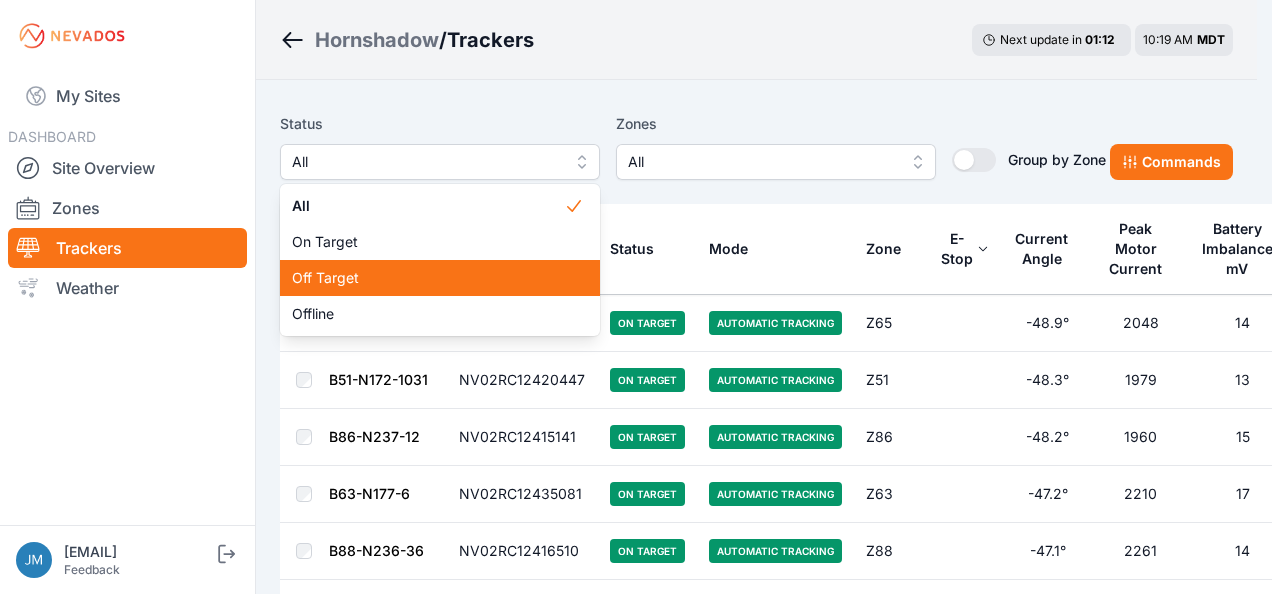 click on "Off Target" at bounding box center [428, 278] 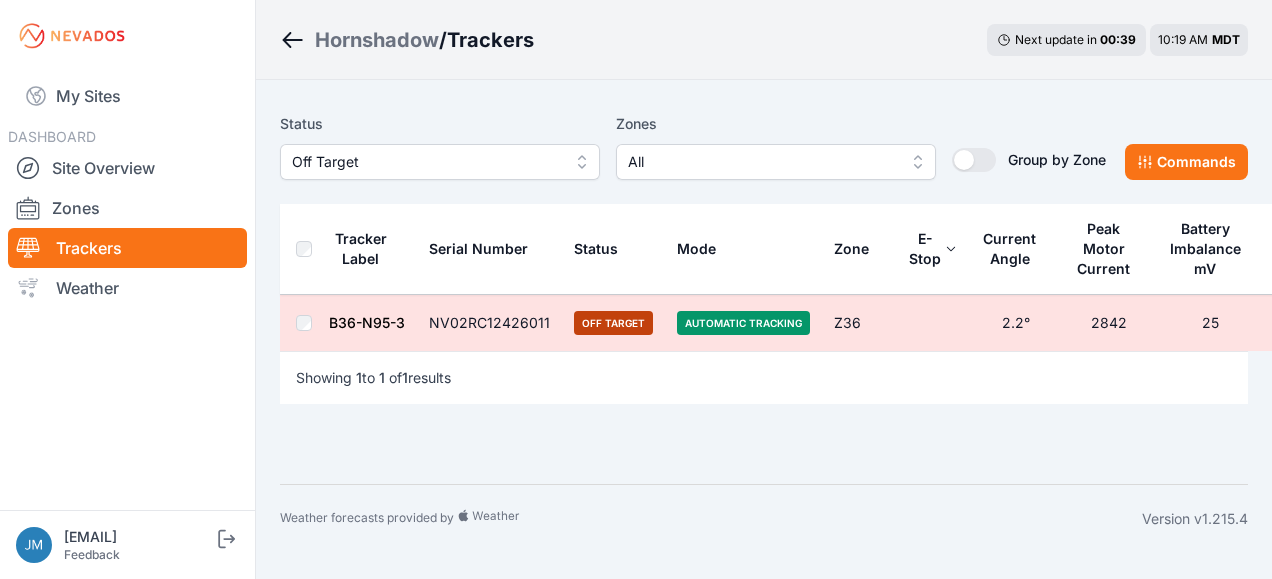 click on "Off Target" at bounding box center [440, 162] 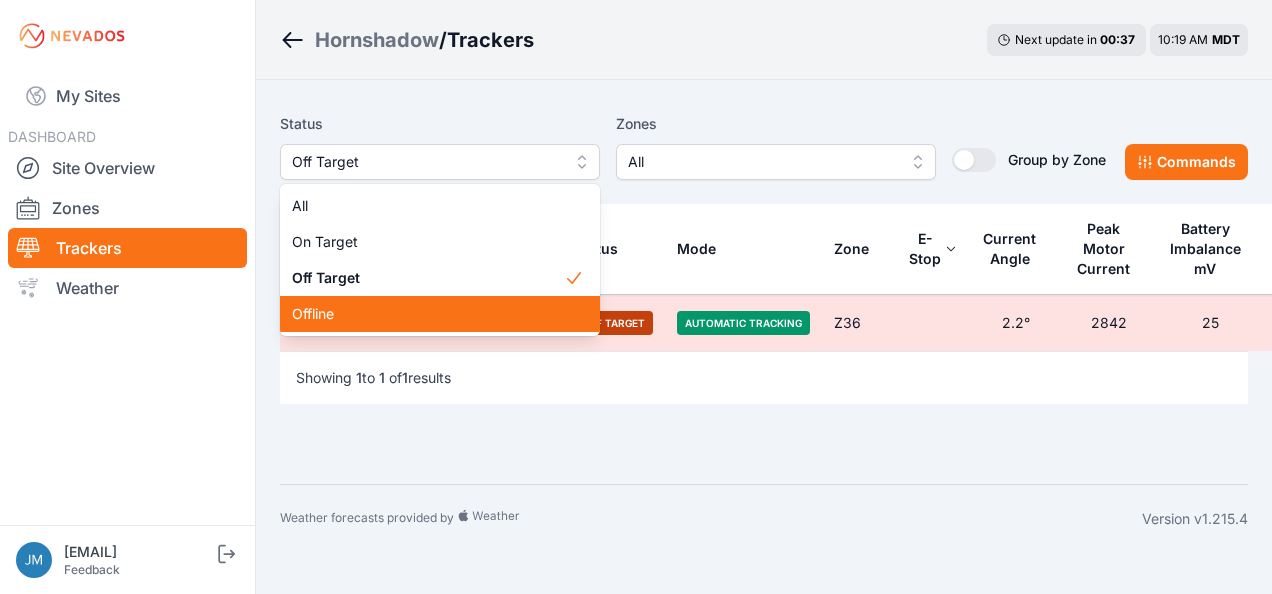 click on "Offline" at bounding box center [440, 314] 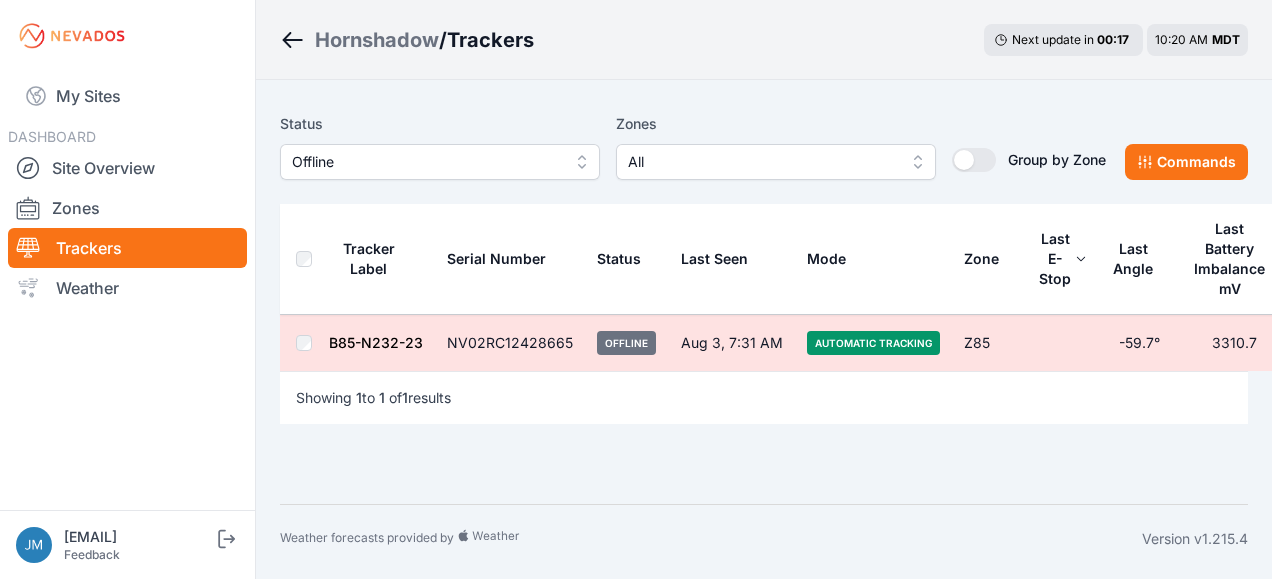drag, startPoint x: 557, startPoint y: 168, endPoint x: 495, endPoint y: 202, distance: 70.71068 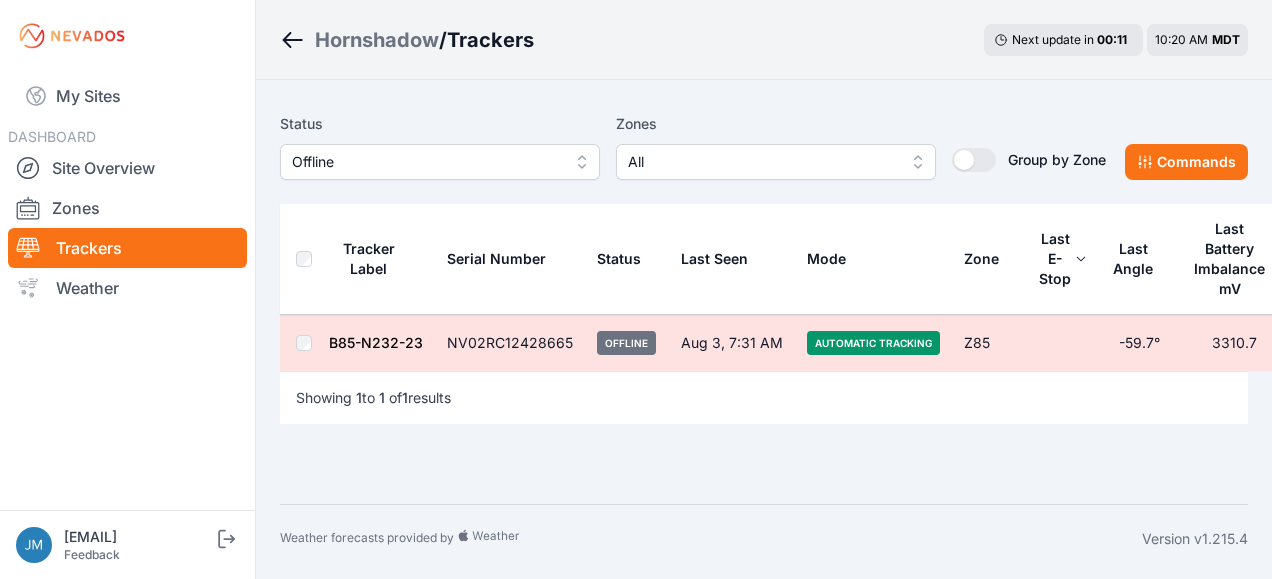 click on "Offline" at bounding box center [440, 162] 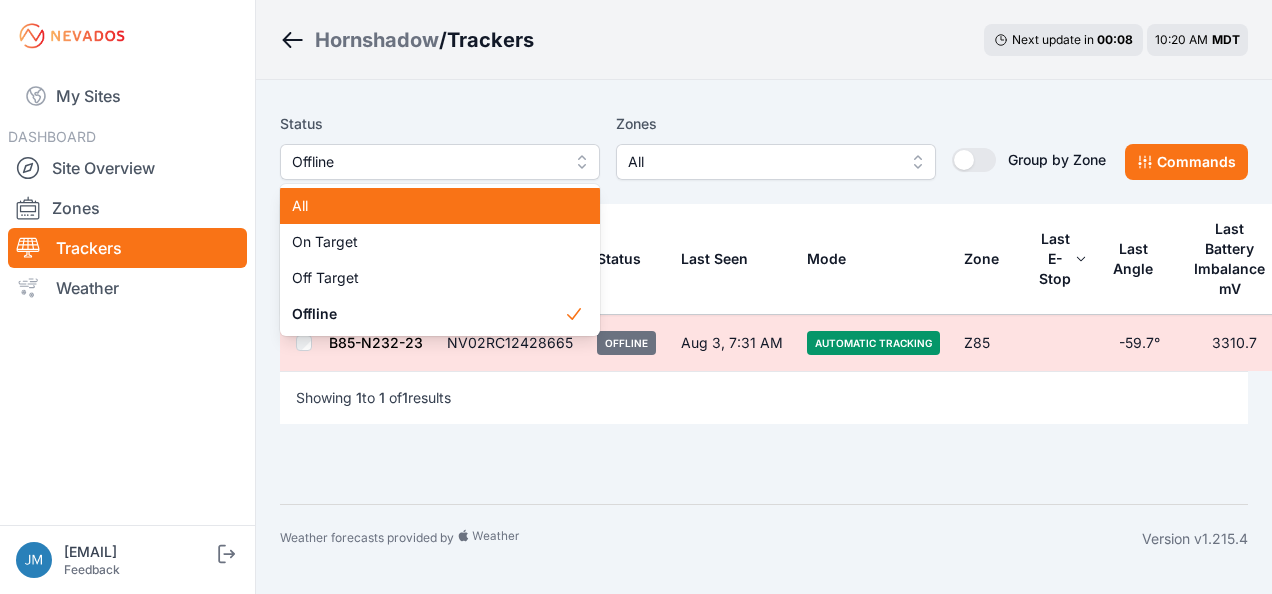 click on "All" at bounding box center (428, 206) 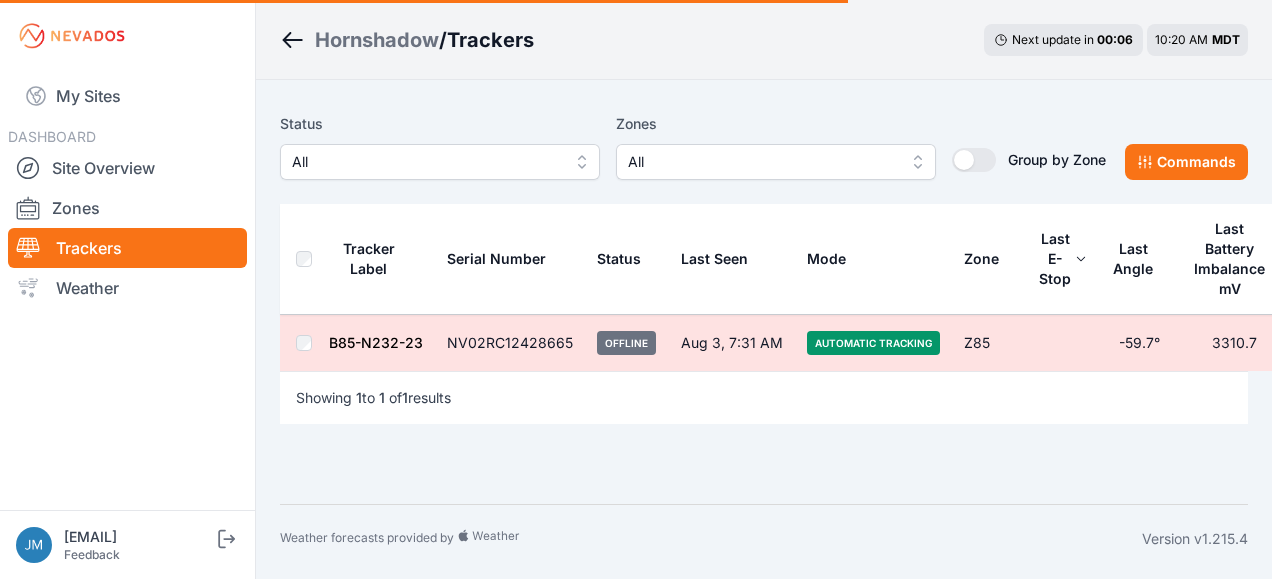 click on "All" at bounding box center (776, 162) 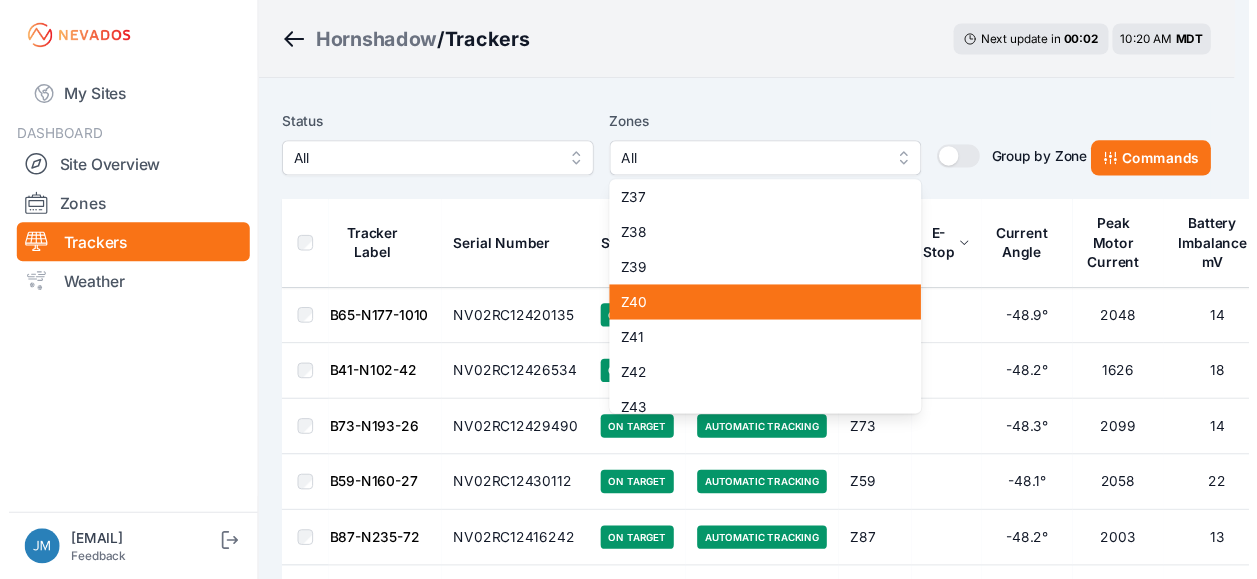scroll, scrollTop: 1200, scrollLeft: 0, axis: vertical 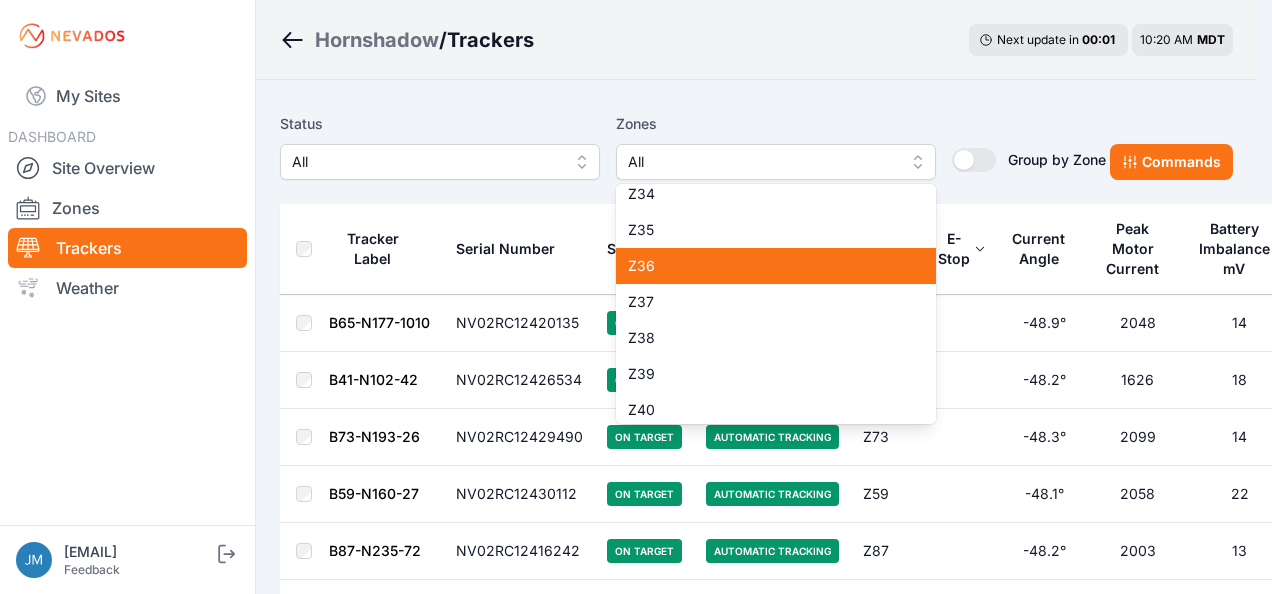 click on "Z36" at bounding box center [764, 266] 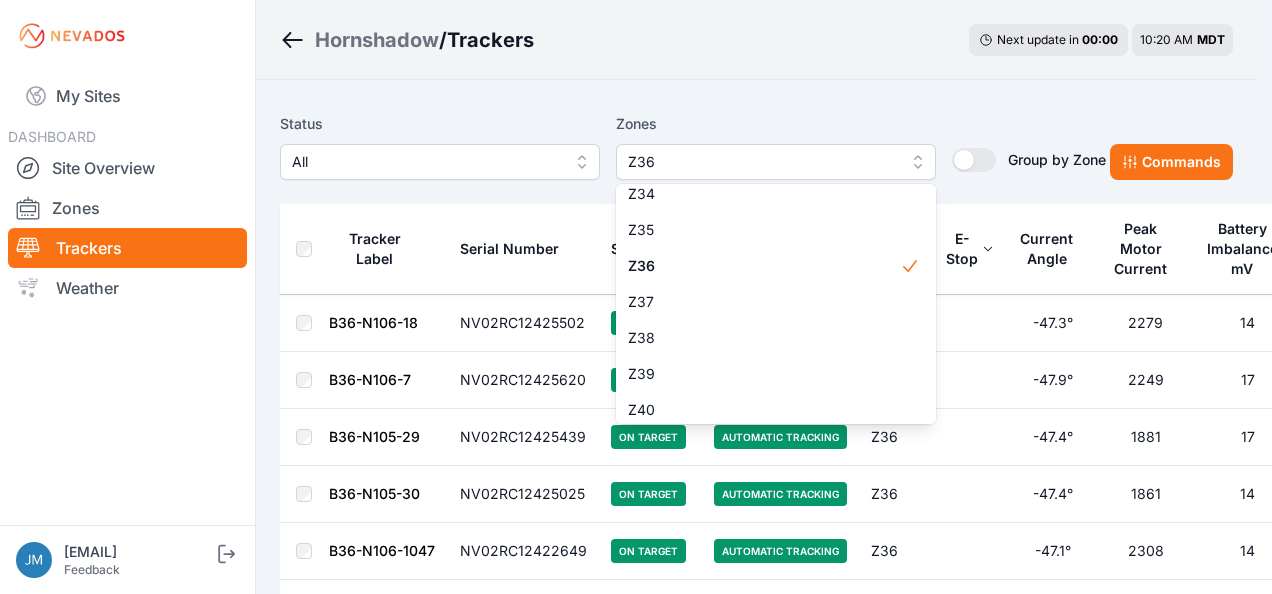 click on "Zones Z36 Z1 Z2 Z3 Z4 Z5 Z6 Z7 Z8 Z9 Z10 Z11 Z12 Z13 Z14 Z15 Z16 Z17 Z18 Z19 Z20 Z21 Z22 Z23 Z24 Z25 Z26 Z27 Z28 Z29 Z30 Z31 Z32 Z33 Z34 Z35 Z36 Z37 Z38 Z39 Z40 Z41 Z42 Z43 Z44 Z45 Z46 Z47 Z48 Z49 Z50 Z51 Z52 Z53 Z54 Z55 Z56 Z57 Z58 Z59 Z60 Z61 Z62 Z63 Z64 Z65 Z66 Z67 Z68 Z69 Z70 Z71 Z72 Z73 Z74 Z75 Z76 Z77 Z78 Z79 Z80 Z81 Z82 Z83 Z84 Z85 Z86 Z87 Z88 Z89 Z90 Z91 Z92 Z93 Z94 Z95 Z96 Z97 Z98 Z99 Z100 Z101 Z102" at bounding box center [776, 146] 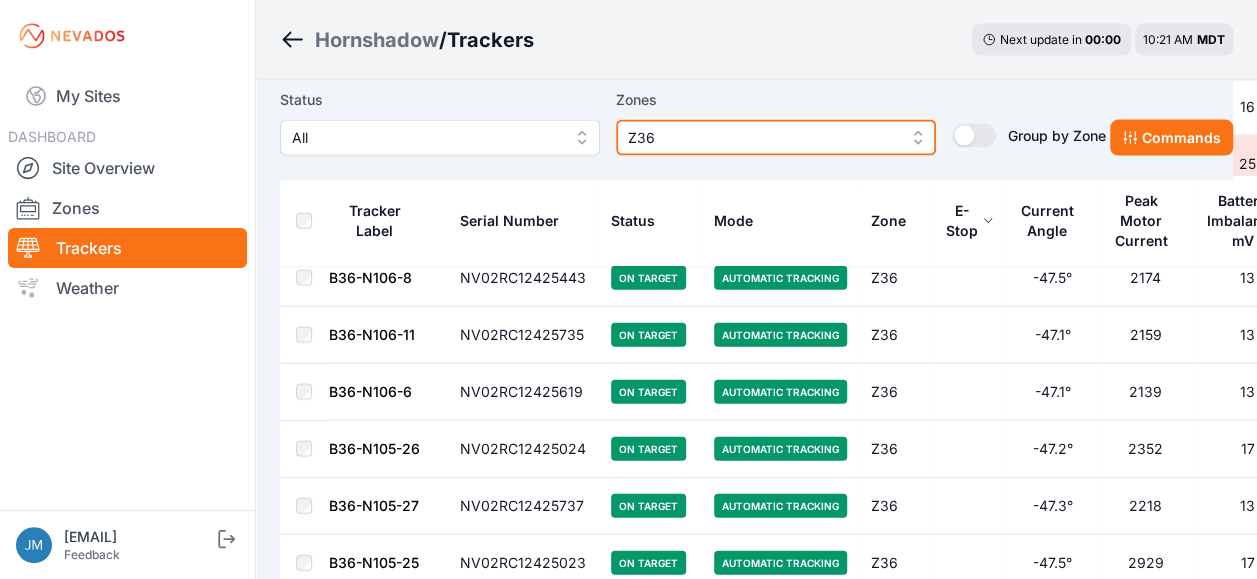 scroll, scrollTop: 2200, scrollLeft: 0, axis: vertical 